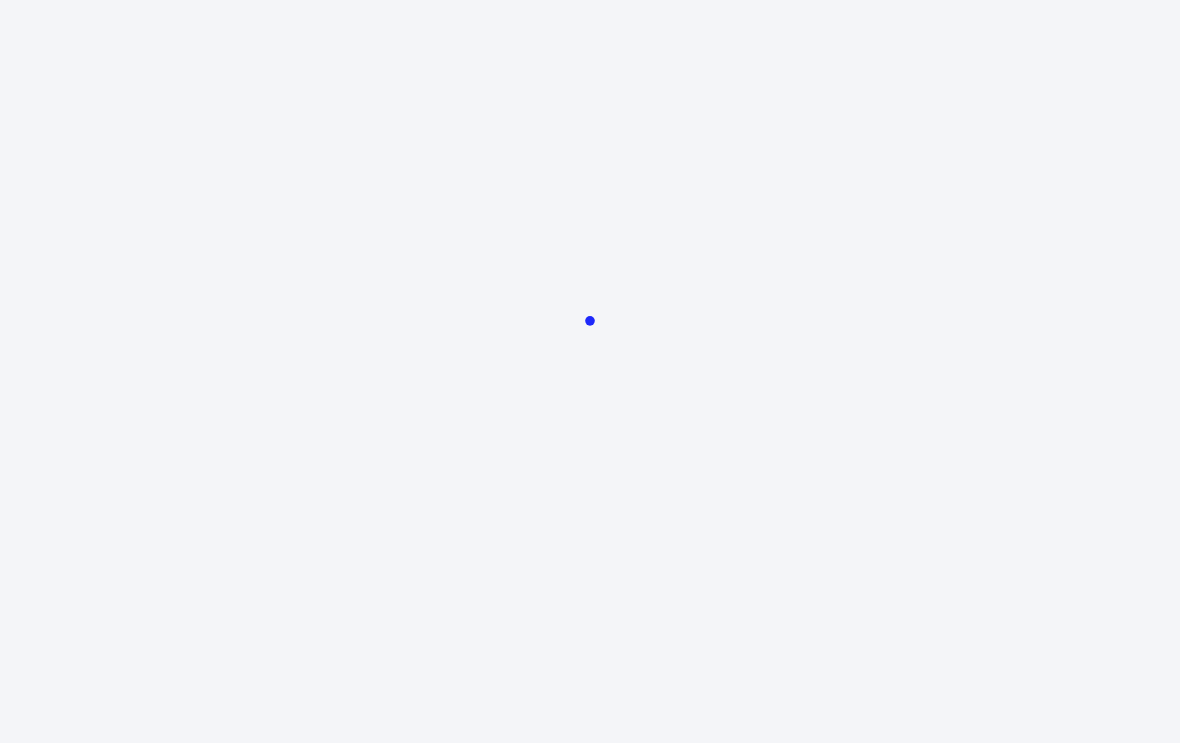 scroll, scrollTop: 0, scrollLeft: 0, axis: both 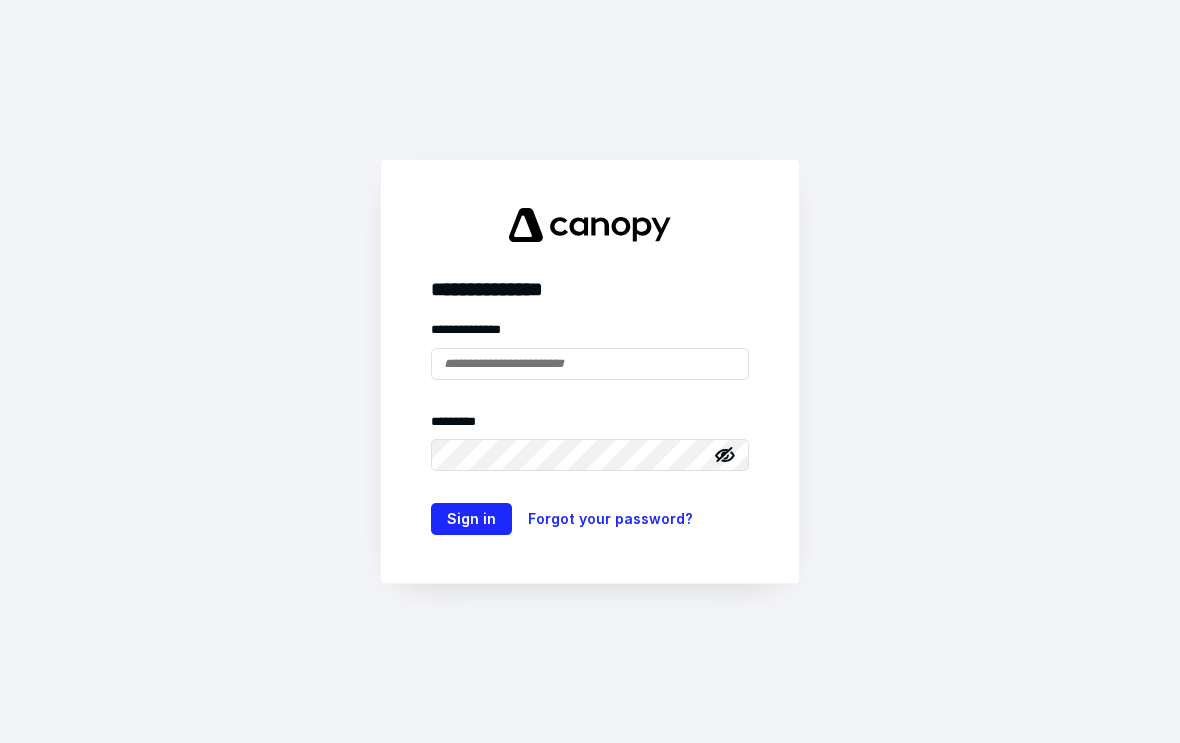 click at bounding box center (590, 364) 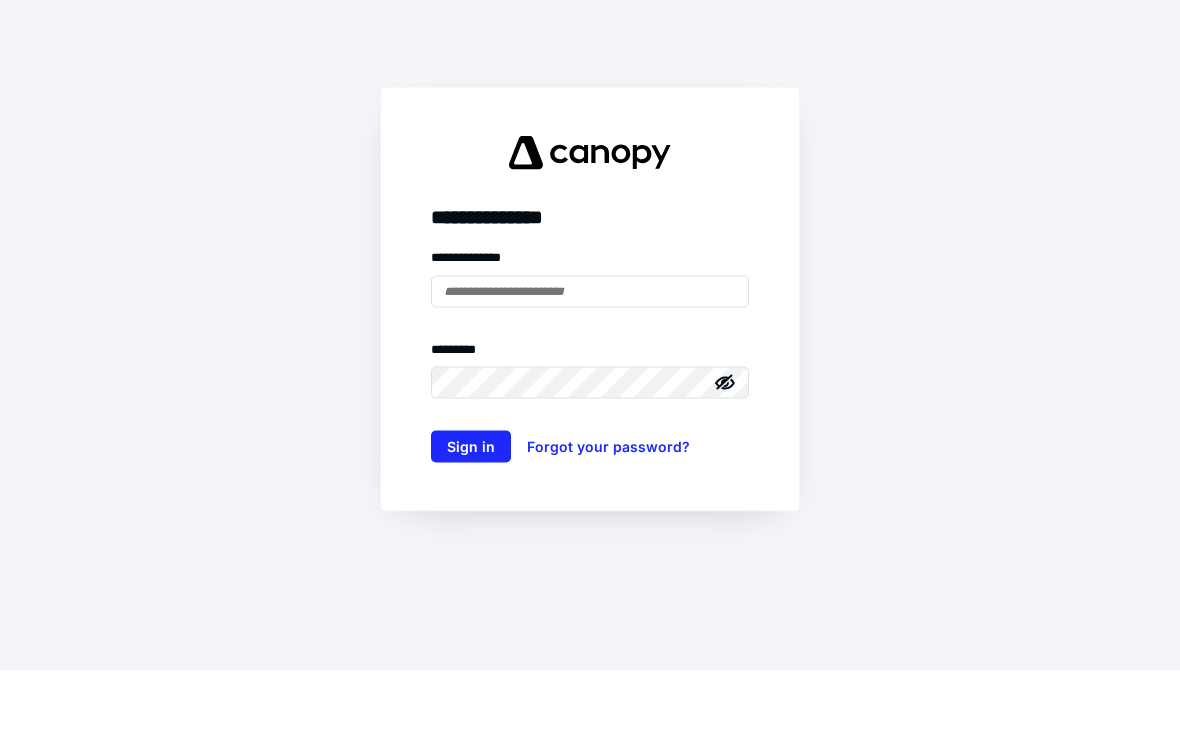 scroll, scrollTop: 0, scrollLeft: 0, axis: both 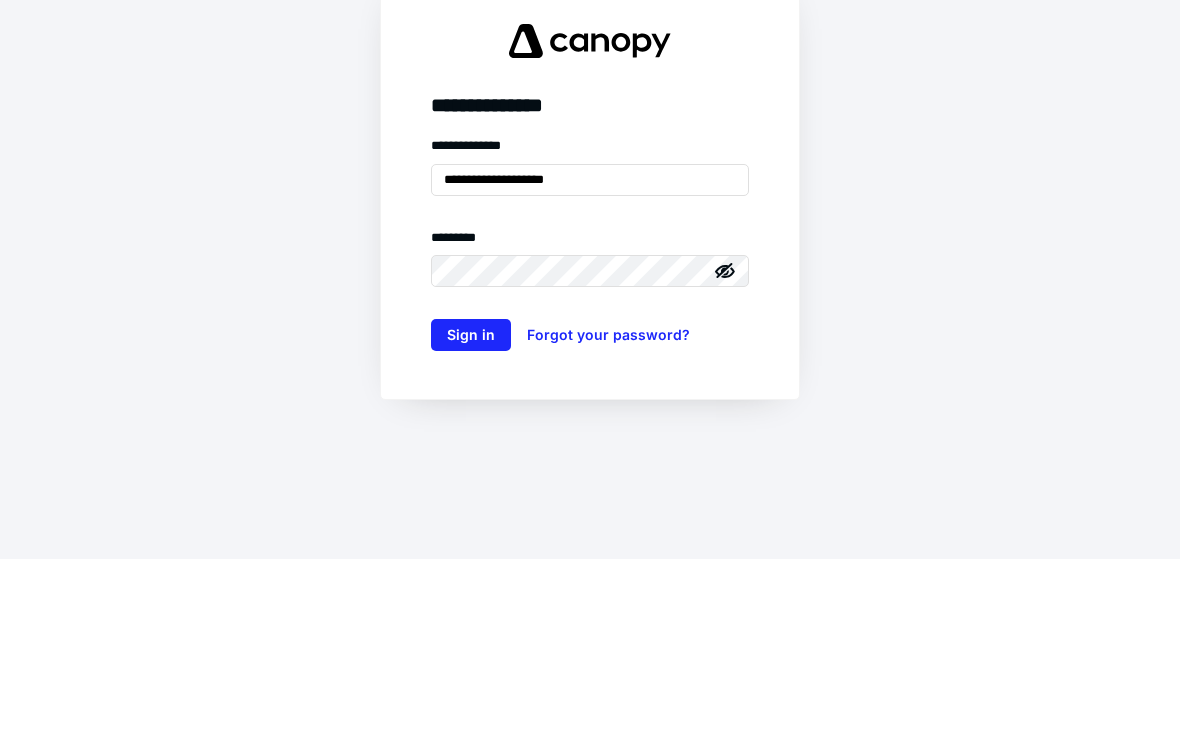 type on "**********" 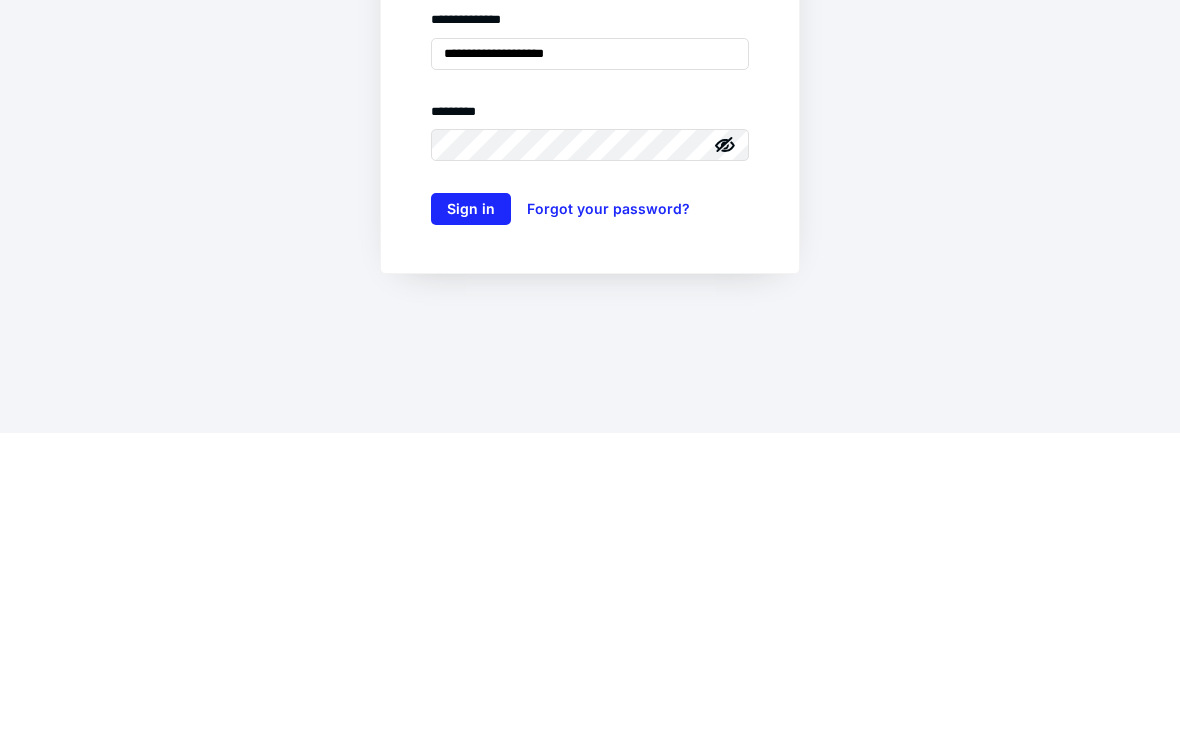 click on "Sign in" at bounding box center (471, 519) 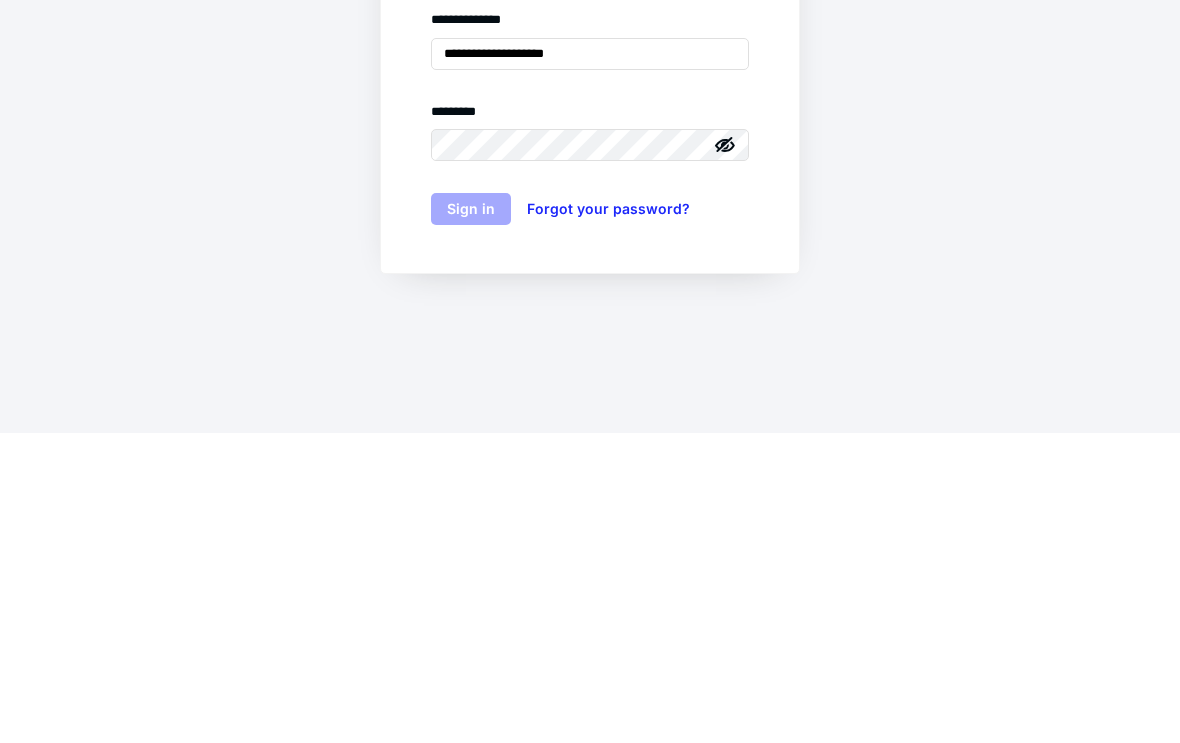 scroll, scrollTop: 33, scrollLeft: 0, axis: vertical 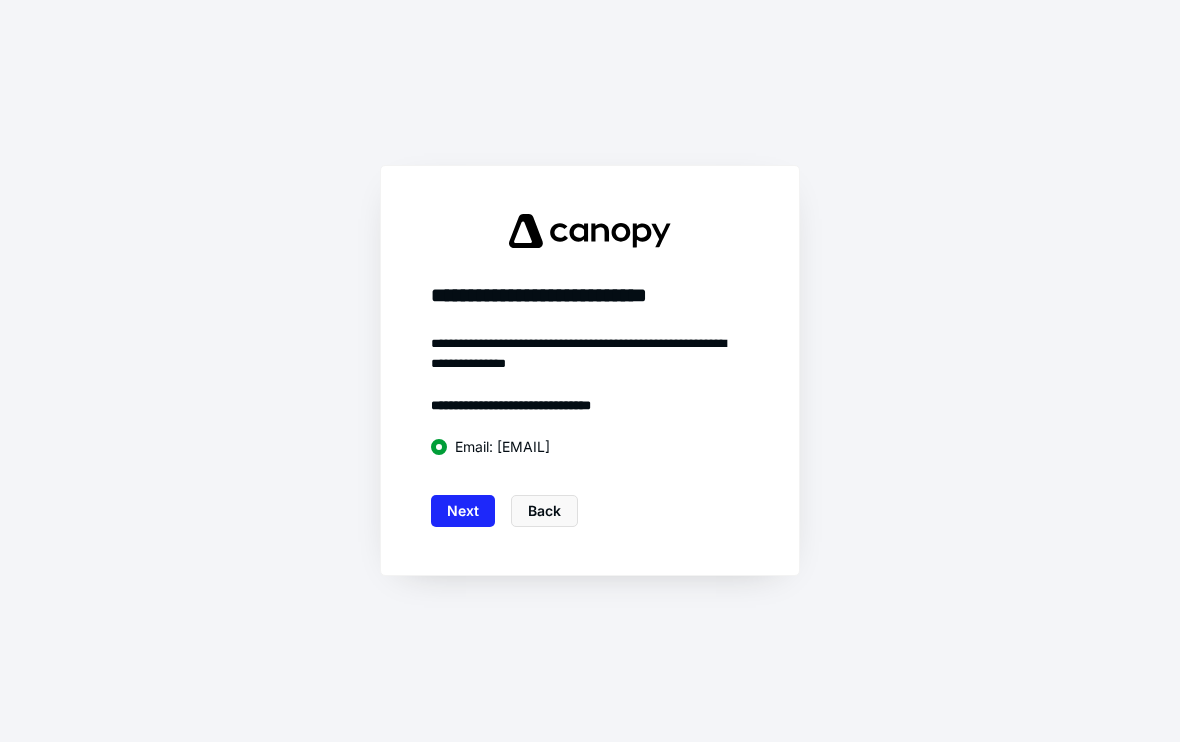 click on "Next" at bounding box center (463, 512) 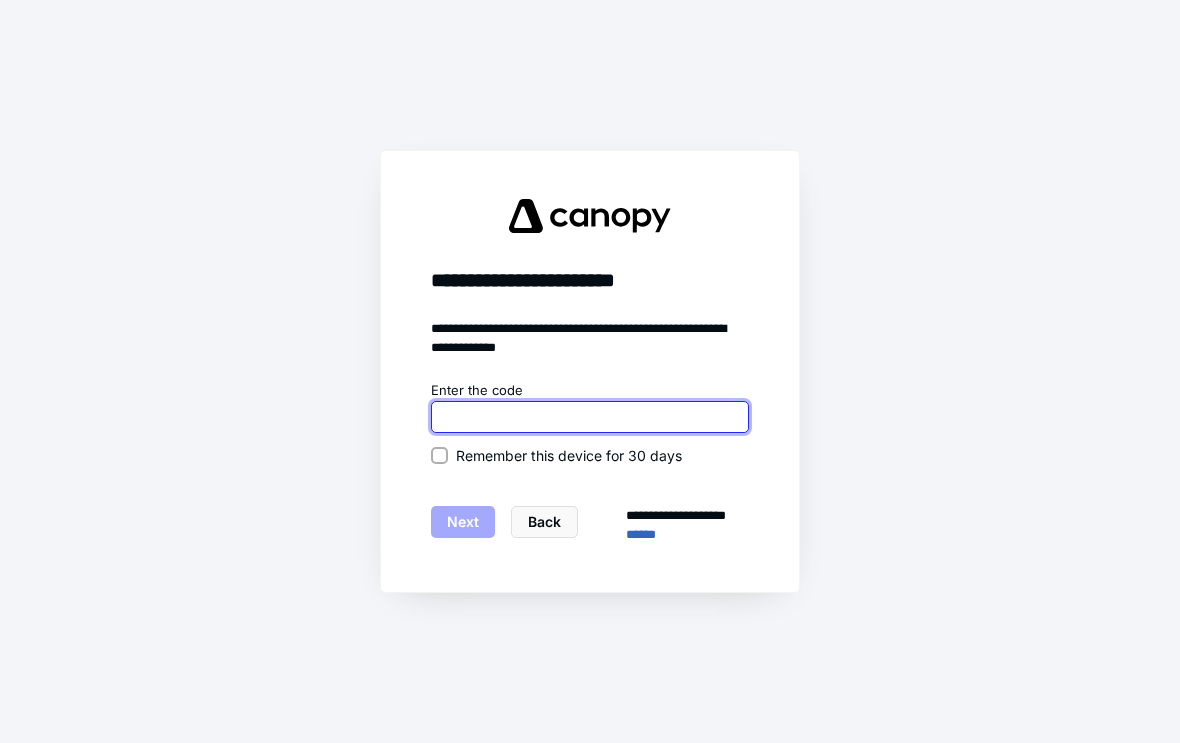 click at bounding box center (590, 417) 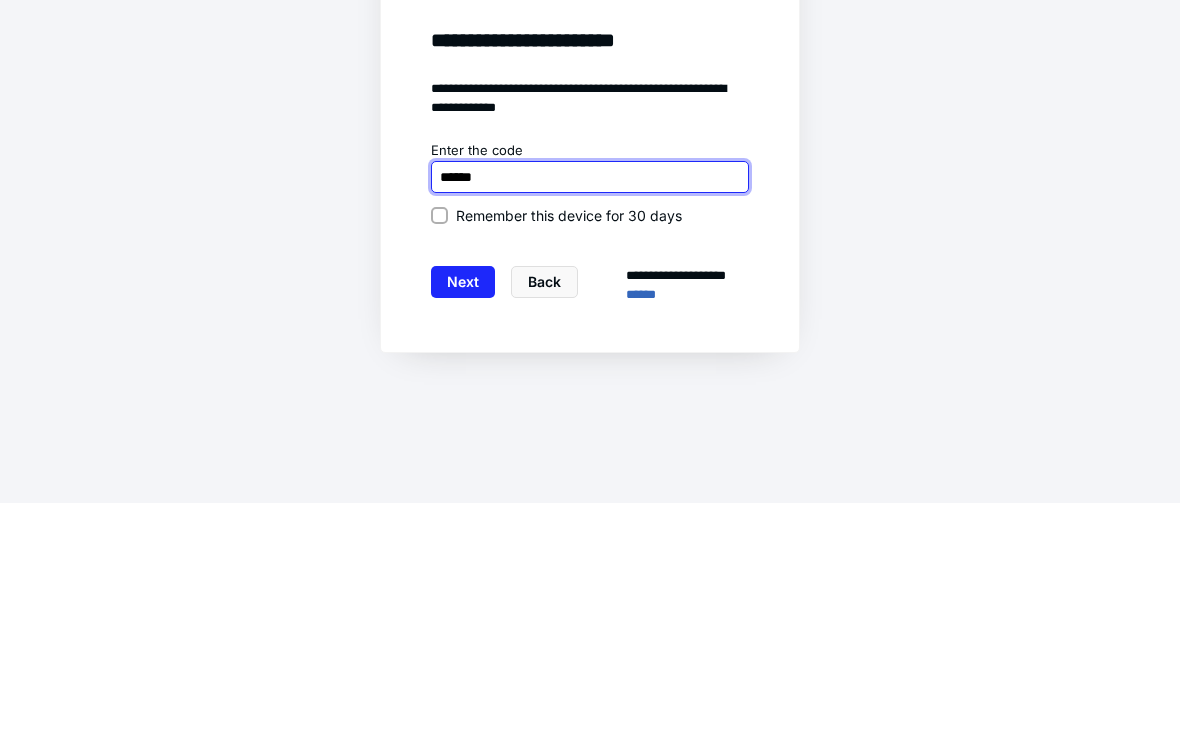 type on "******" 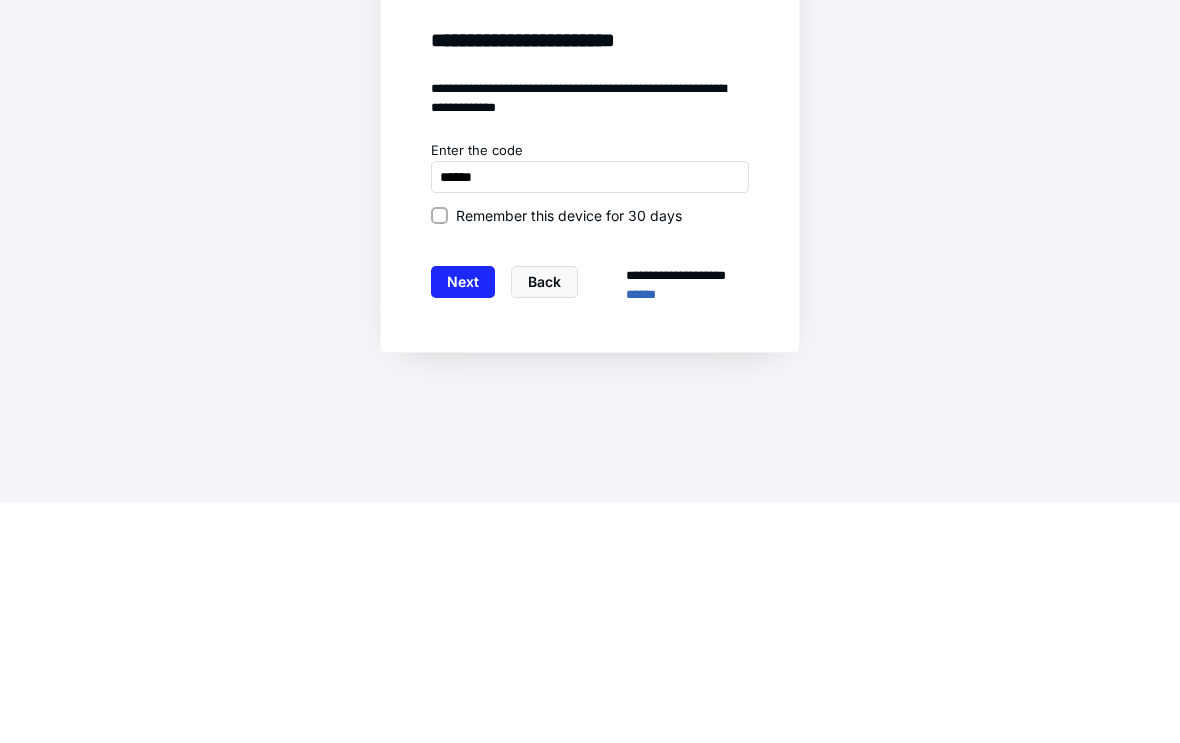 click on "Next" at bounding box center (463, 522) 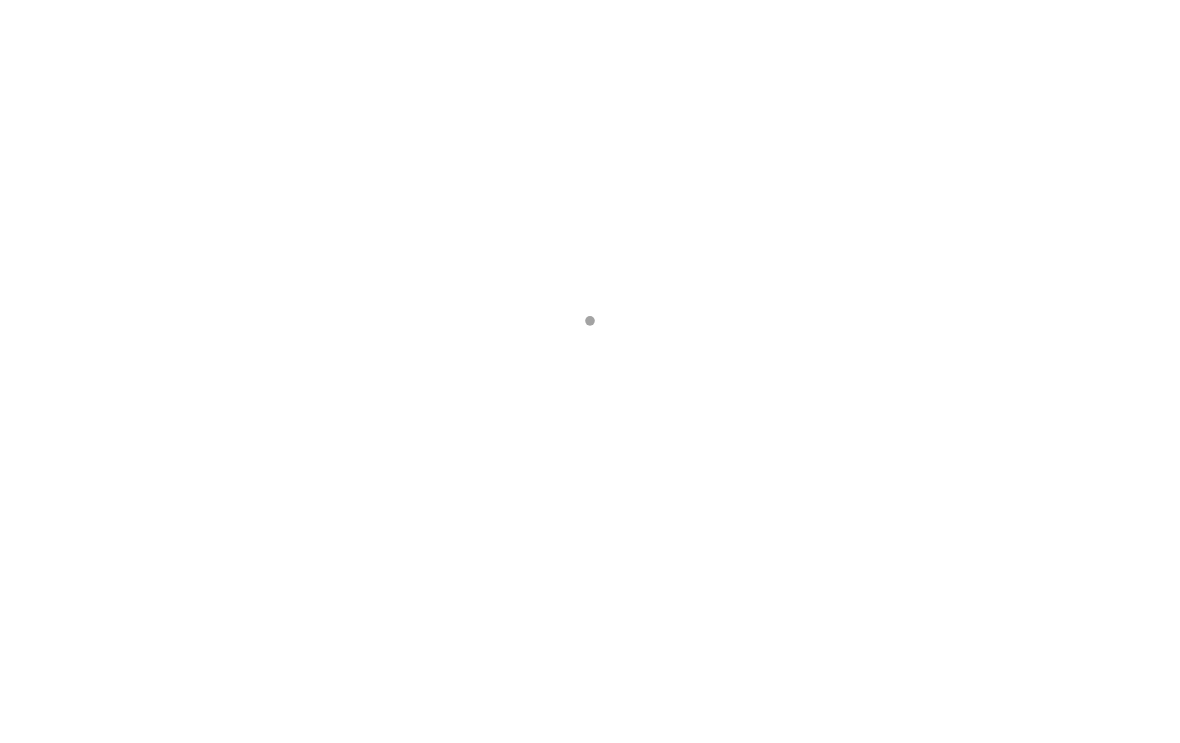 scroll, scrollTop: 0, scrollLeft: 0, axis: both 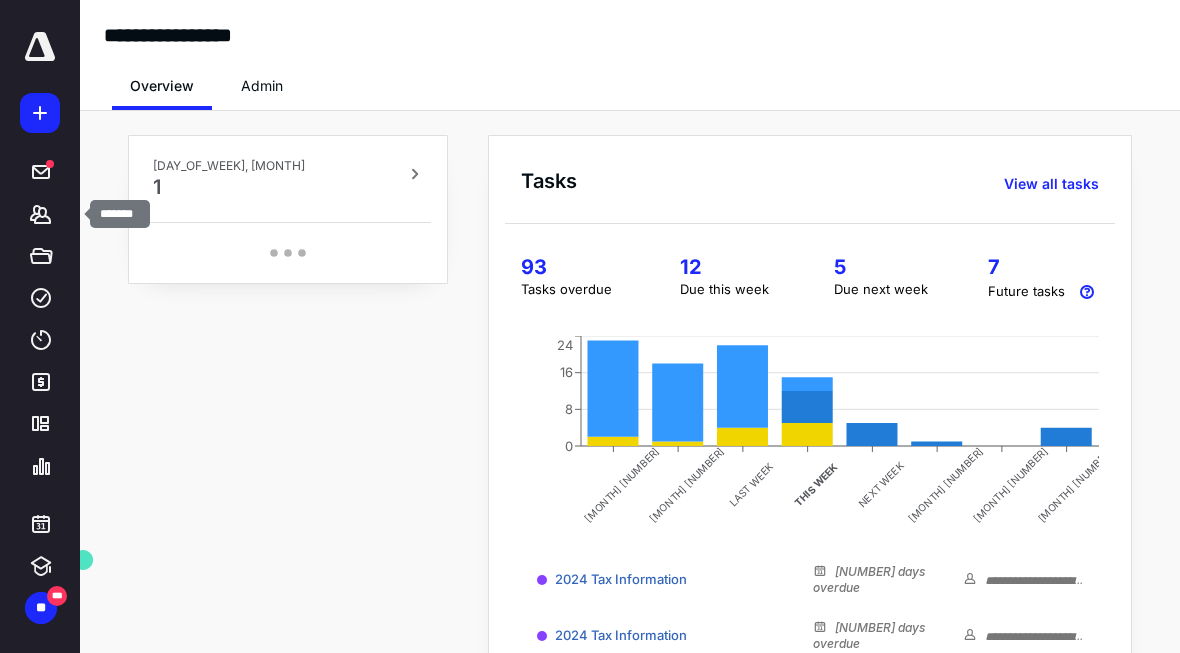 click on "*******" at bounding box center [41, 214] 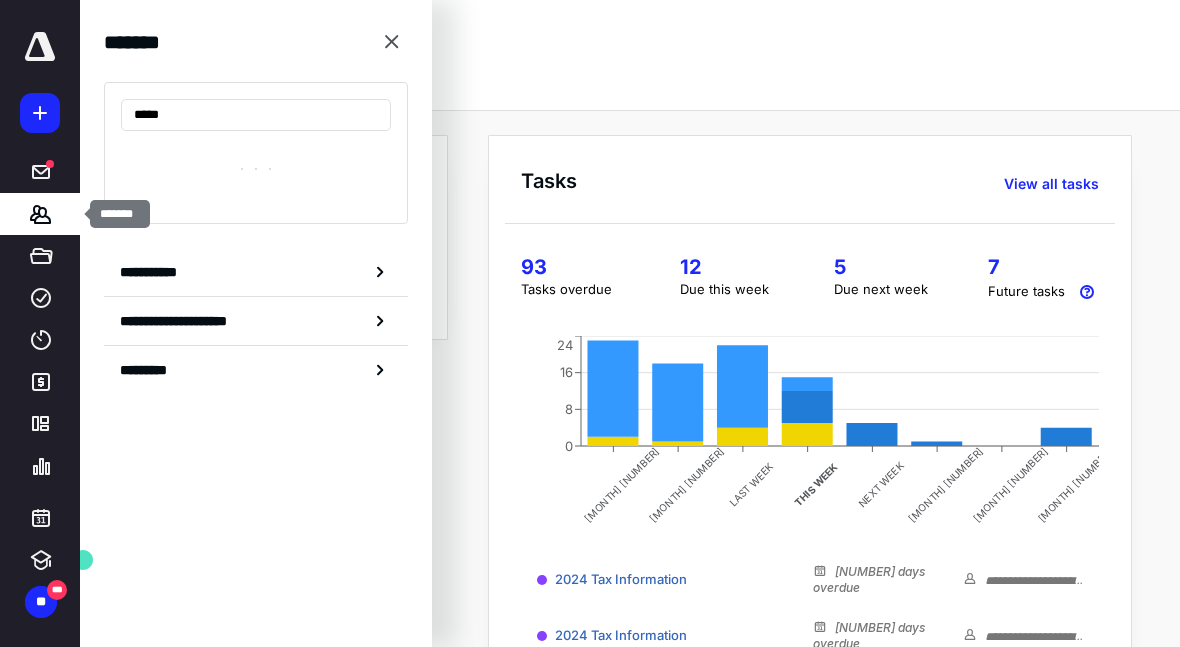 type on "******" 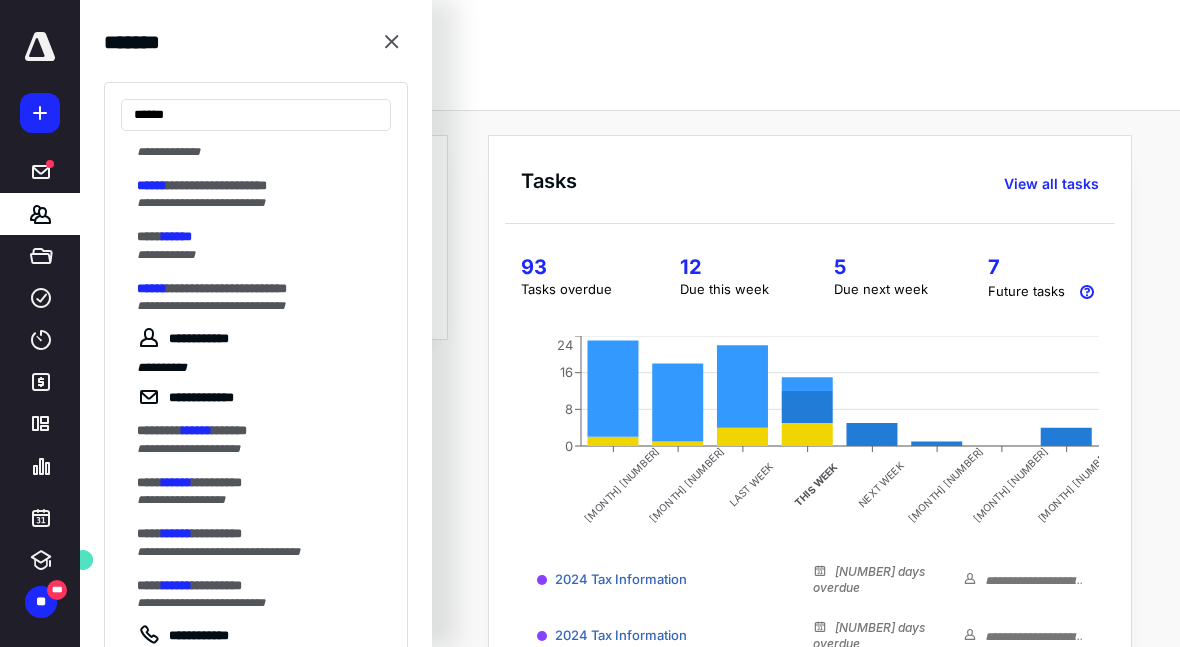scroll, scrollTop: 367, scrollLeft: 0, axis: vertical 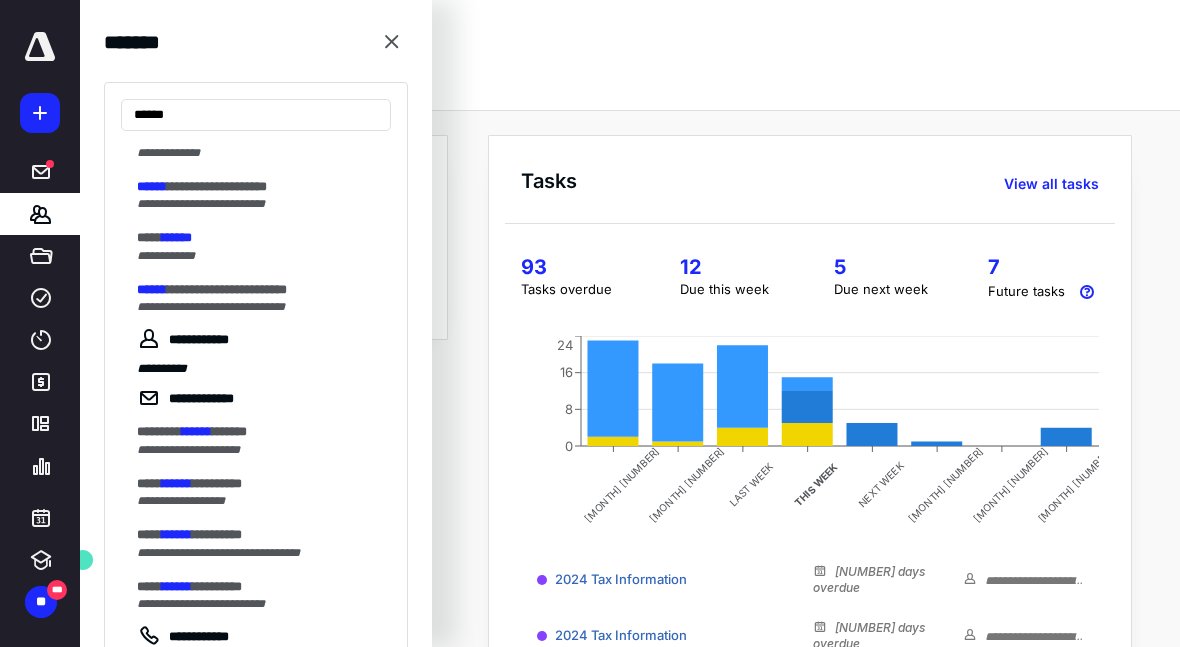 click on "**********" at bounding box center [168, 153] 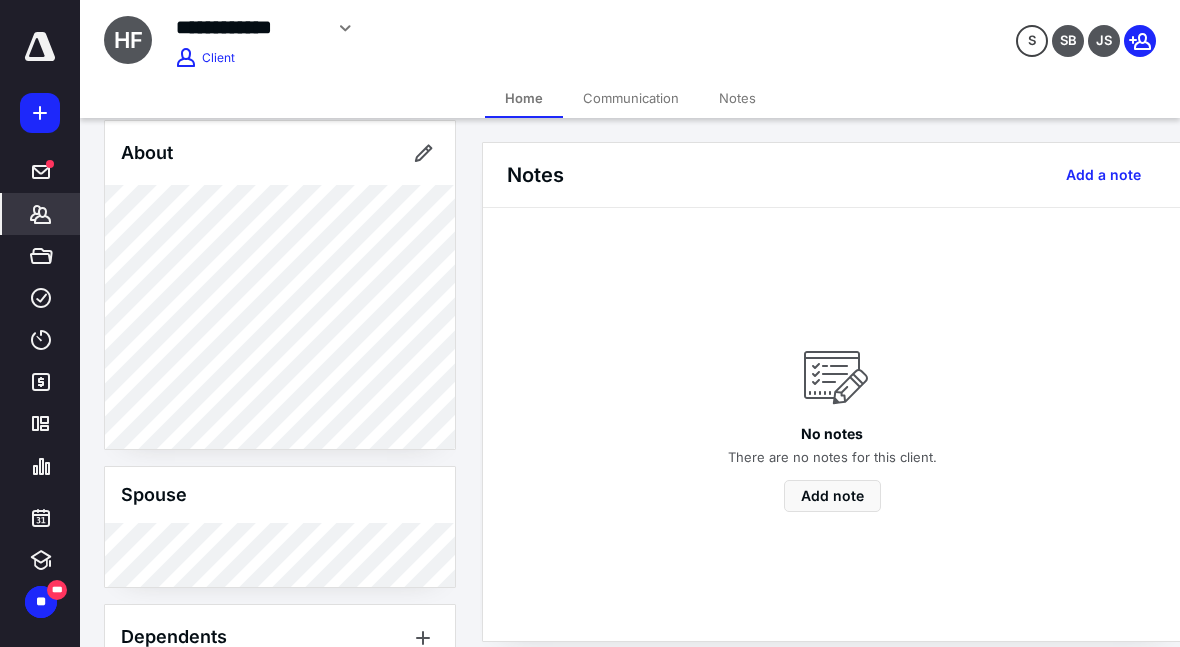 scroll, scrollTop: 481, scrollLeft: 0, axis: vertical 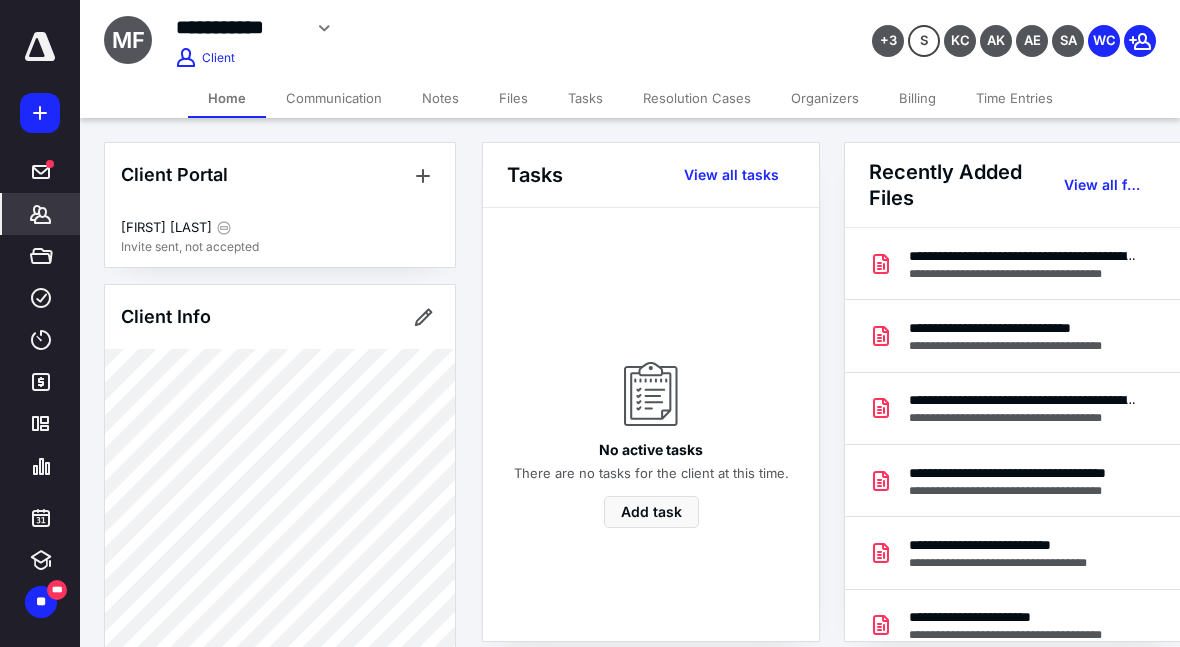 click on "Files" at bounding box center [513, 98] 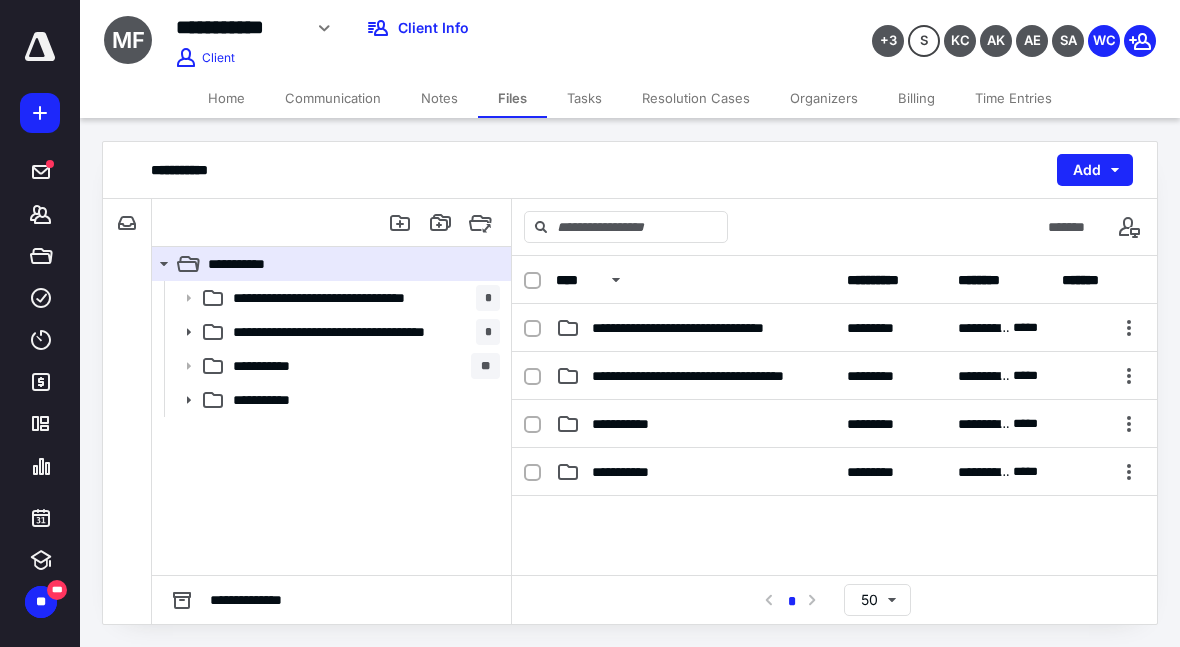 click on "**********" at bounding box center [631, 472] 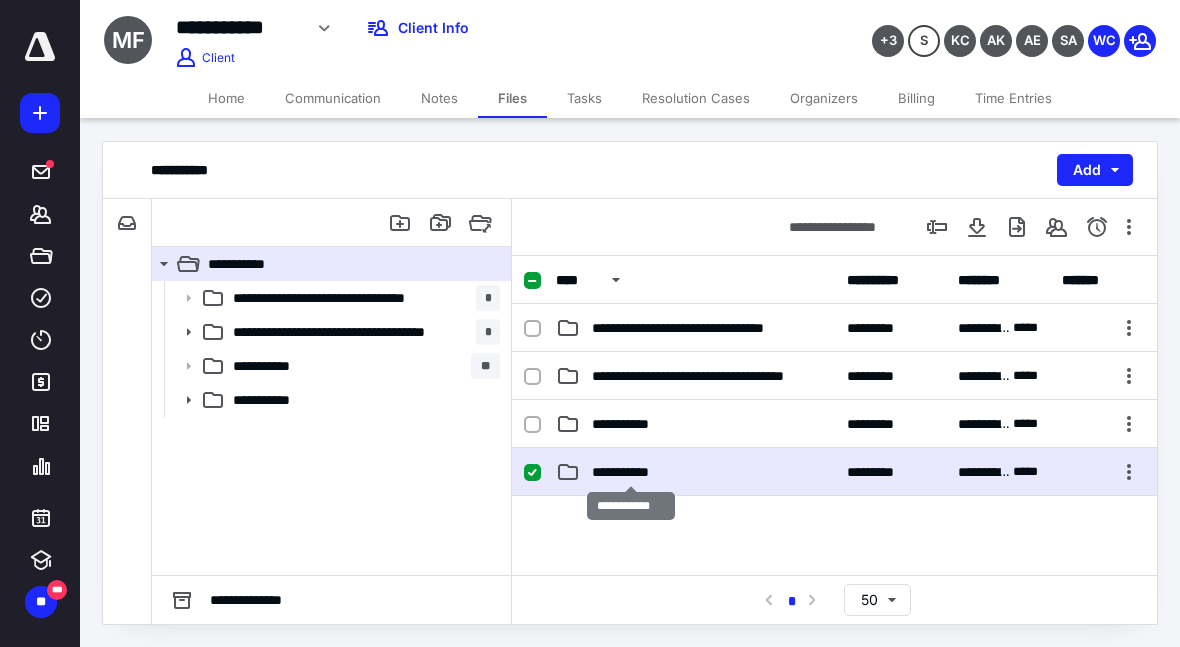 click on "**********" at bounding box center (631, 472) 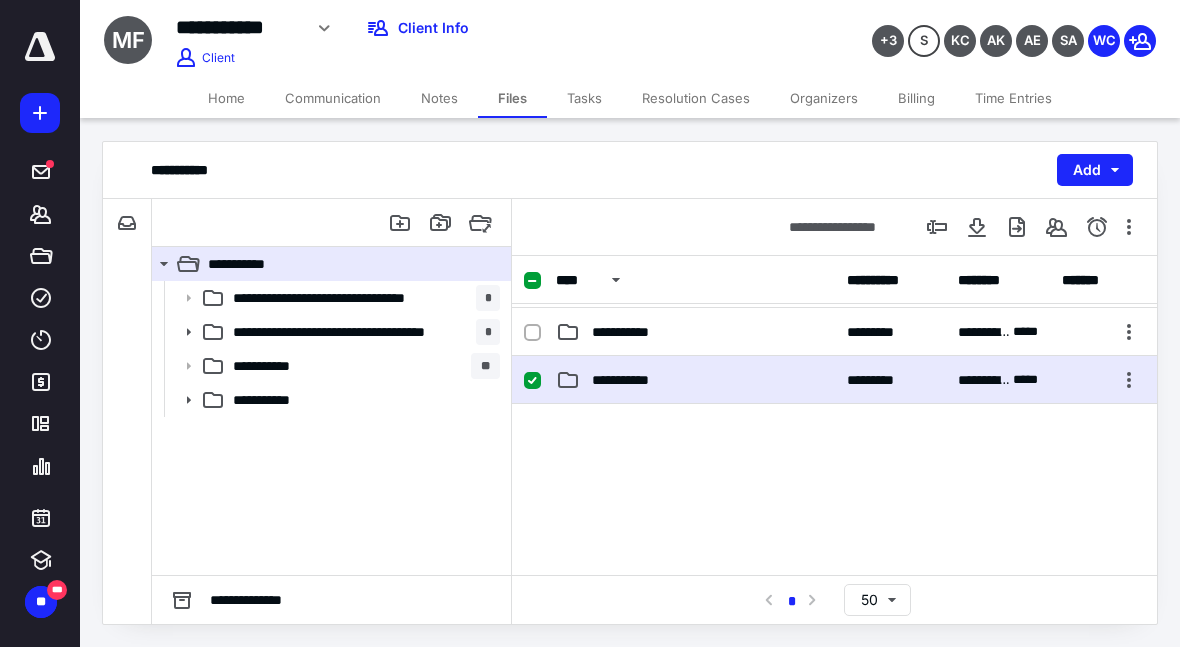 scroll, scrollTop: 92, scrollLeft: 0, axis: vertical 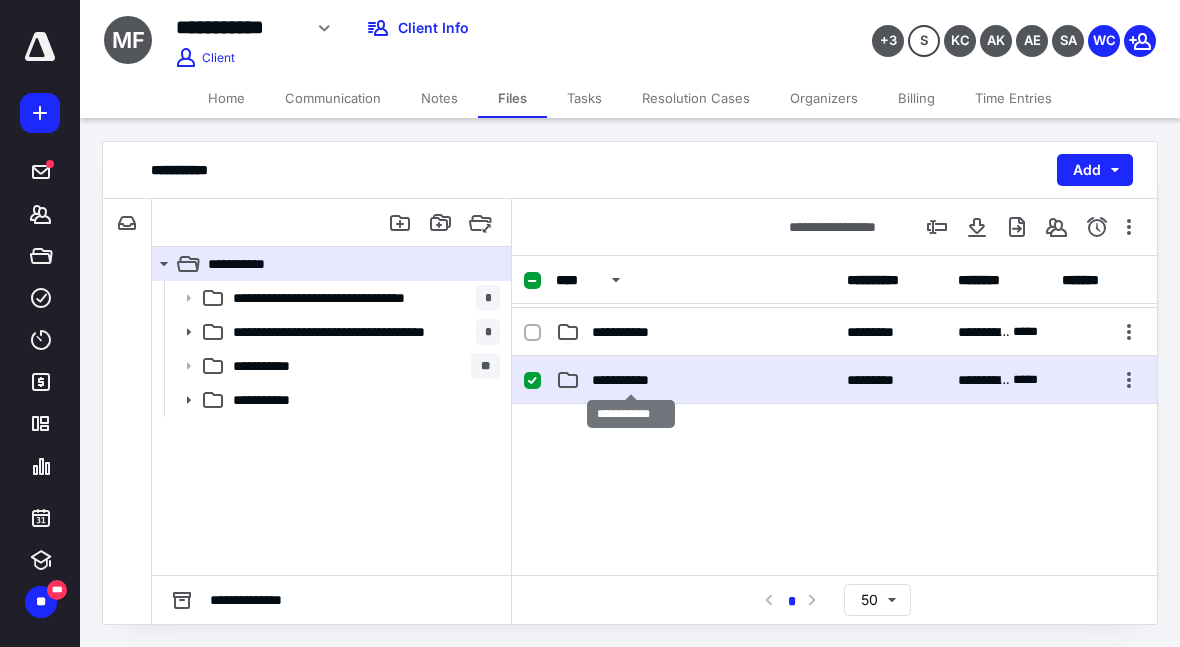 click at bounding box center (834, 554) 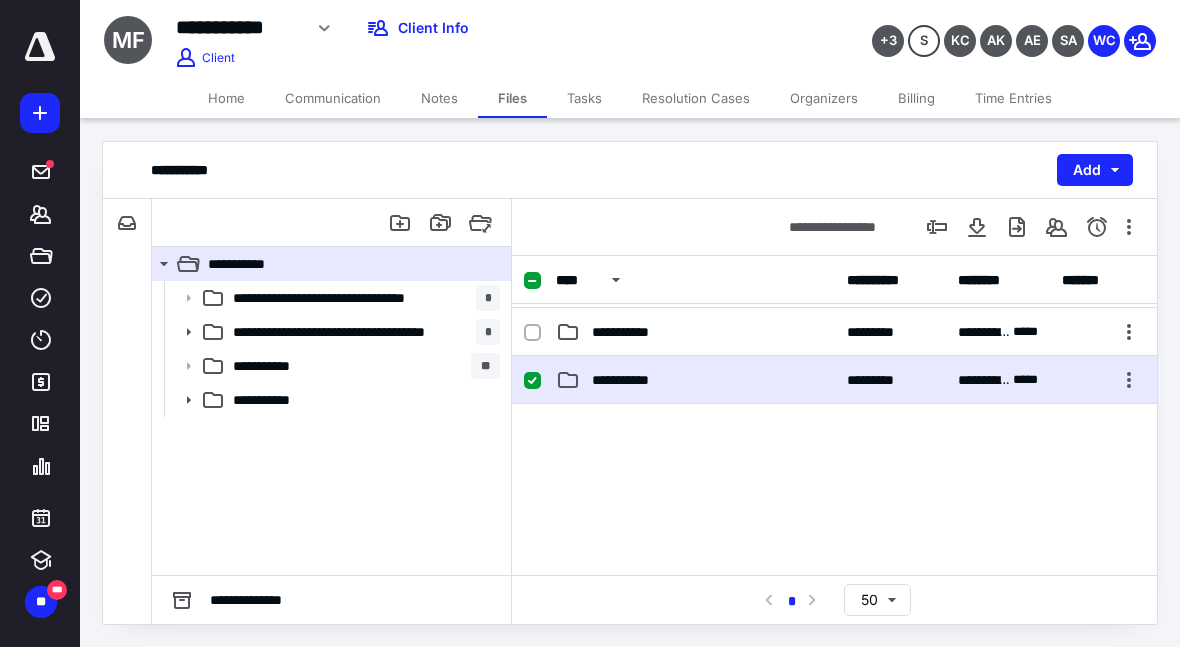 click at bounding box center (834, 554) 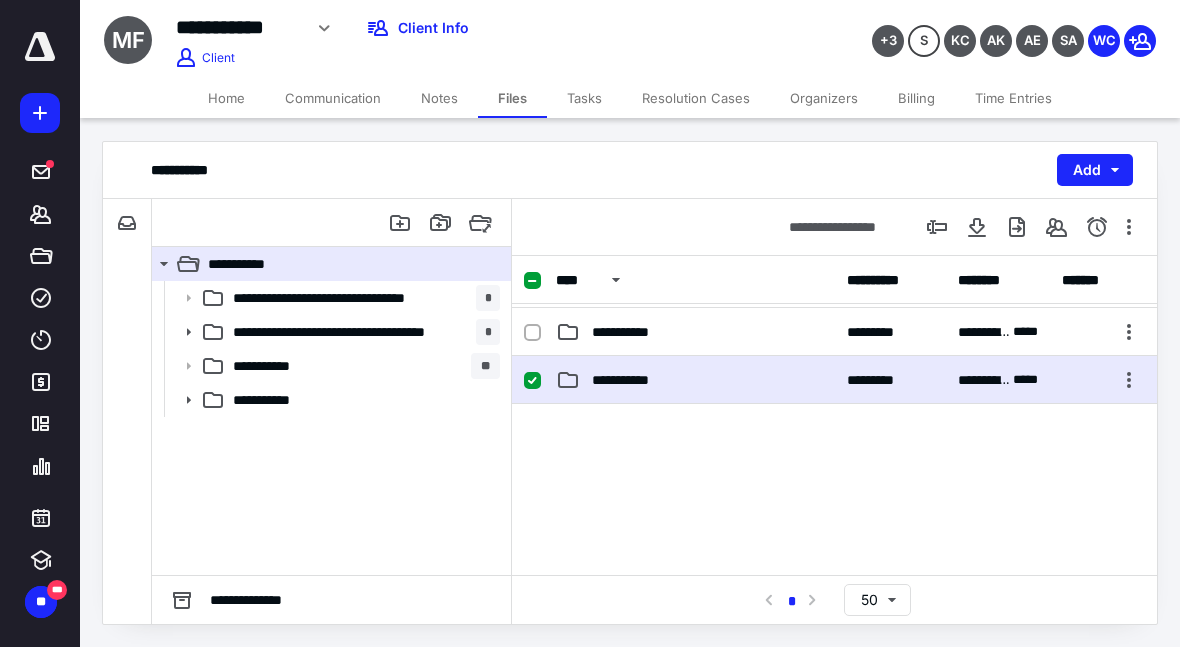 click at bounding box center (834, 554) 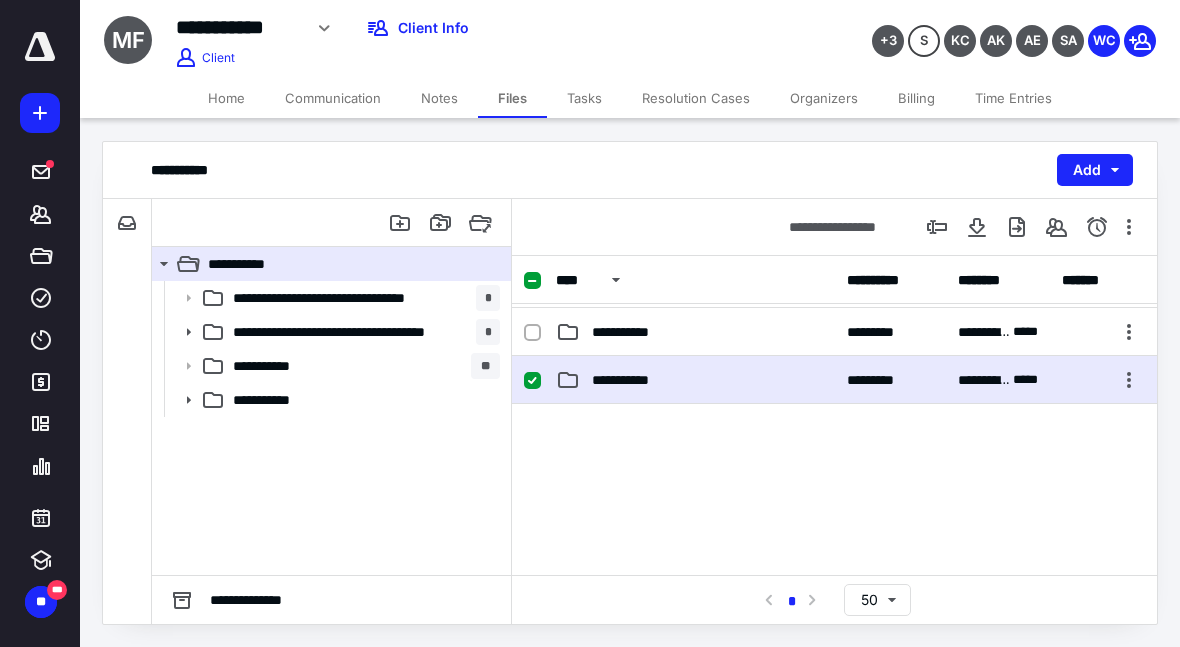 click at bounding box center [834, 554] 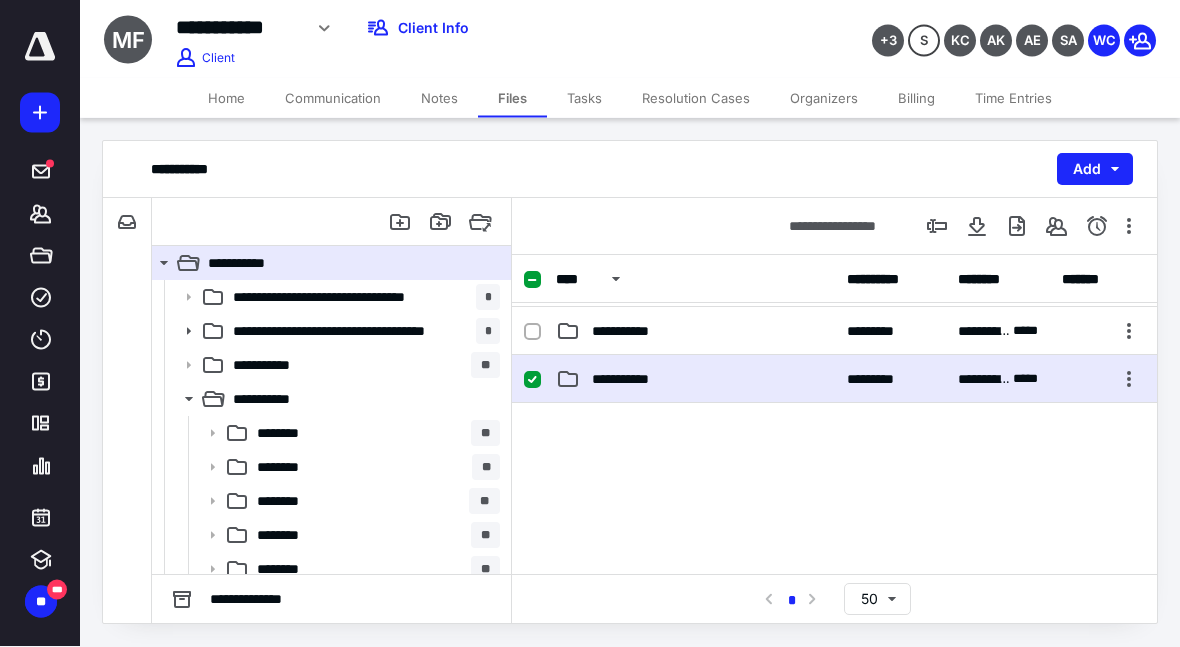 scroll, scrollTop: 0, scrollLeft: 0, axis: both 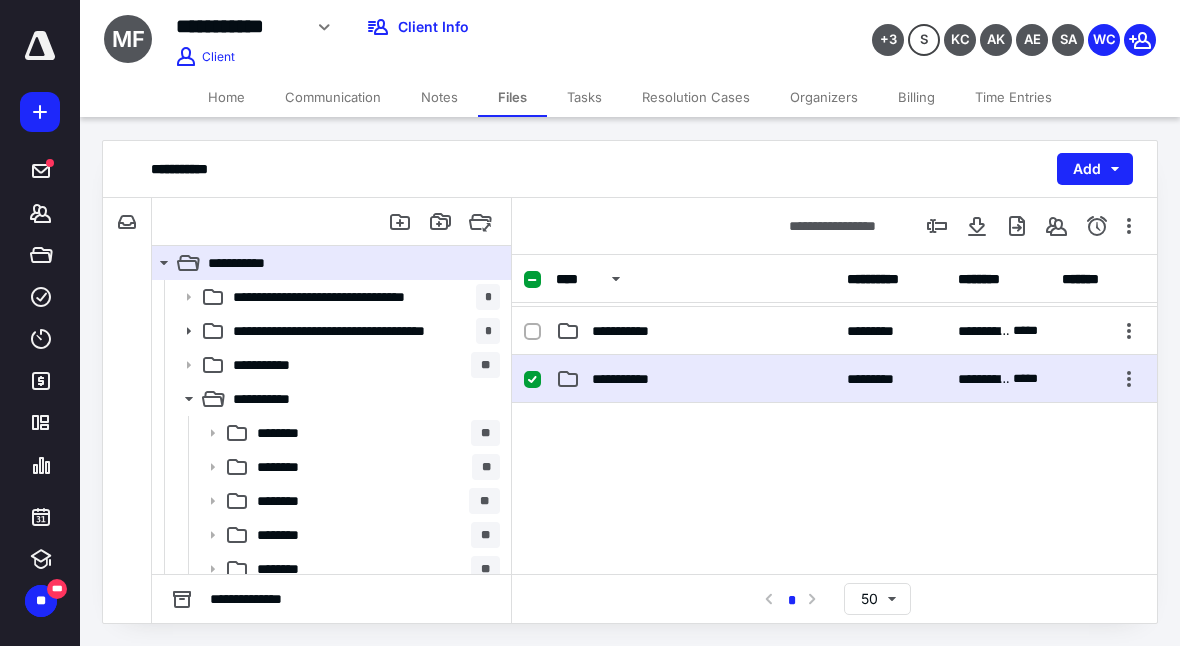 click on "********" at bounding box center (282, 672) 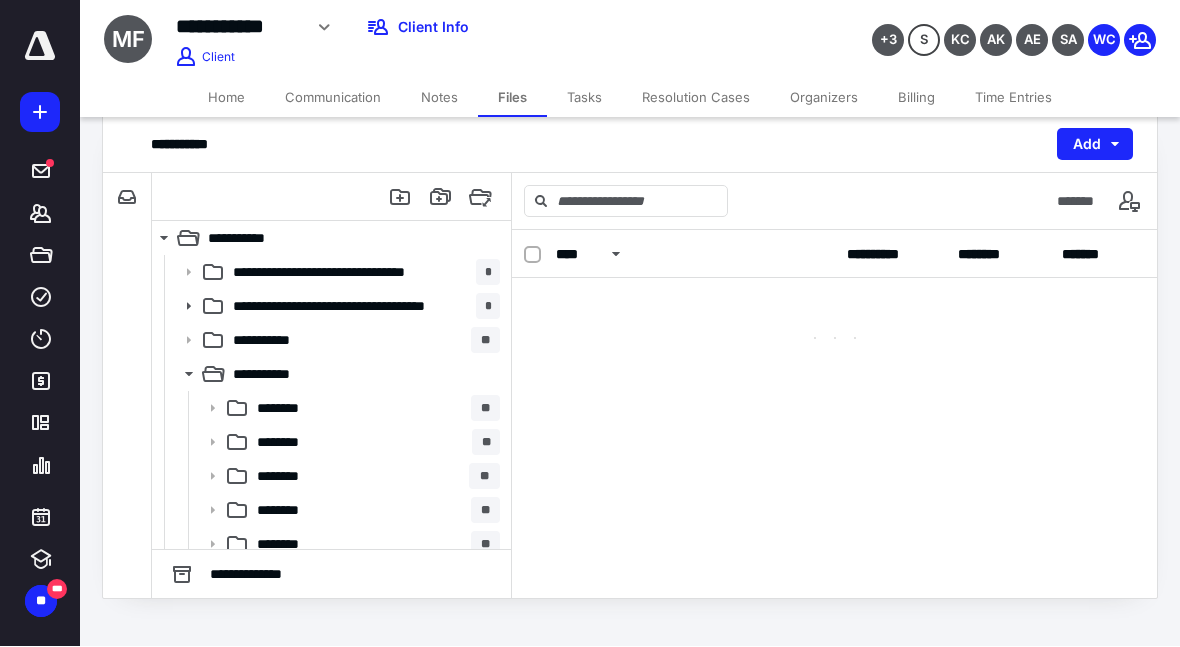 scroll, scrollTop: 33, scrollLeft: 0, axis: vertical 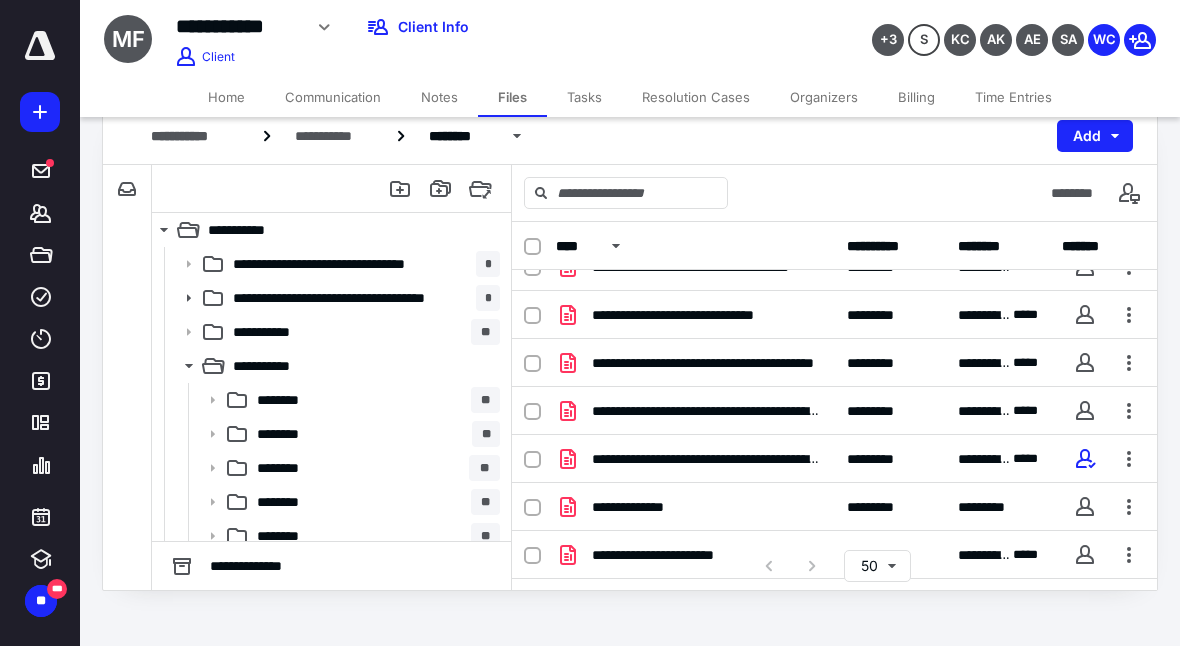 click on "**********" at bounding box center [707, 460] 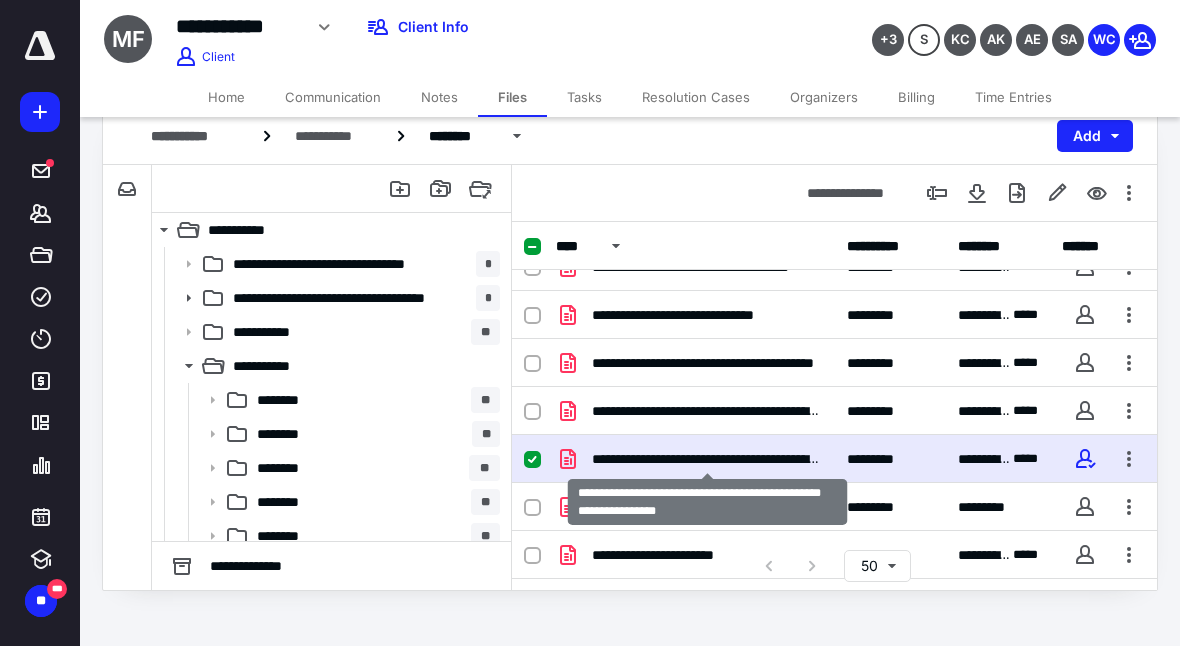click on "**********" at bounding box center (707, 460) 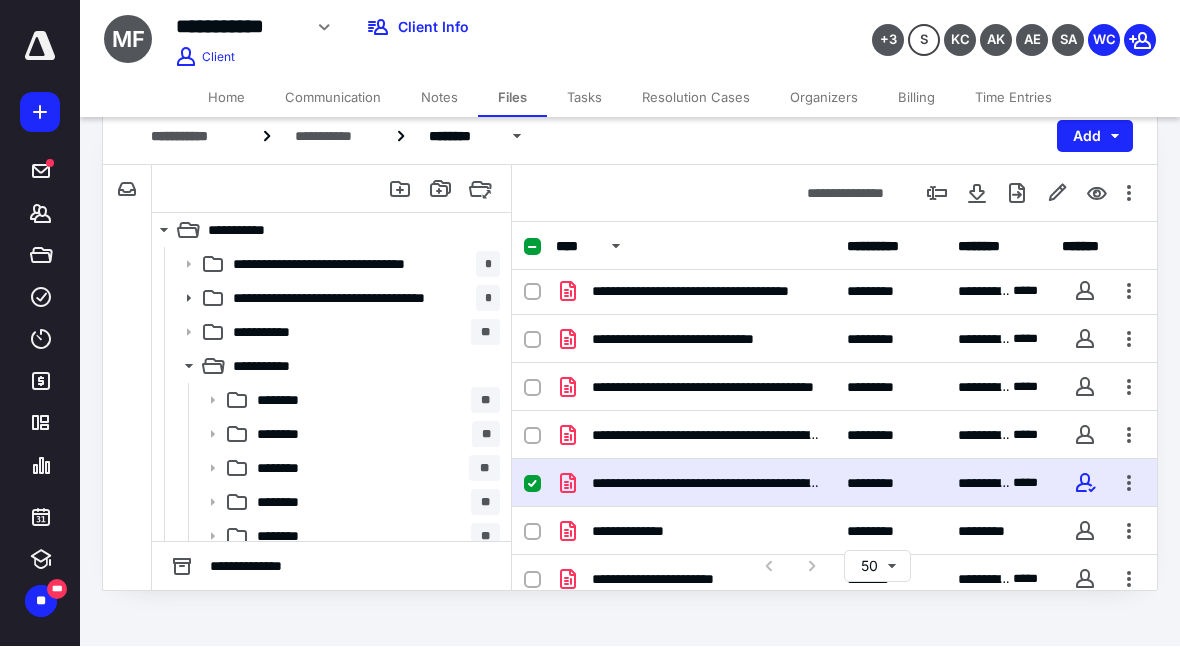 scroll, scrollTop: 128, scrollLeft: 0, axis: vertical 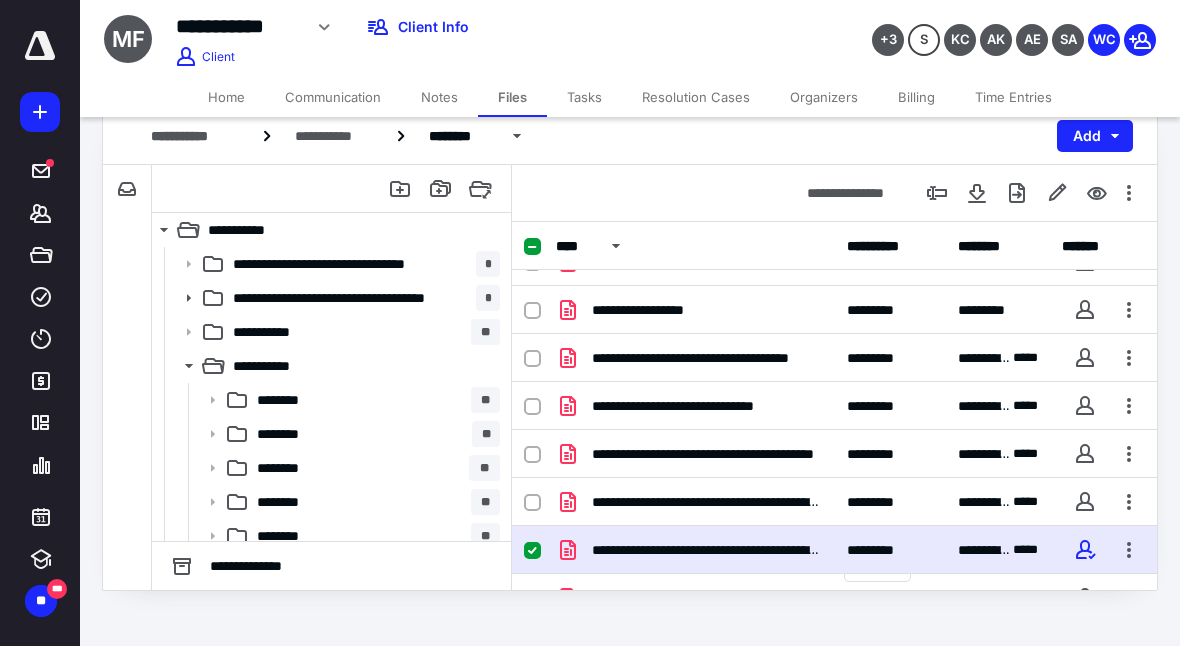 click on "**********" at bounding box center [707, 551] 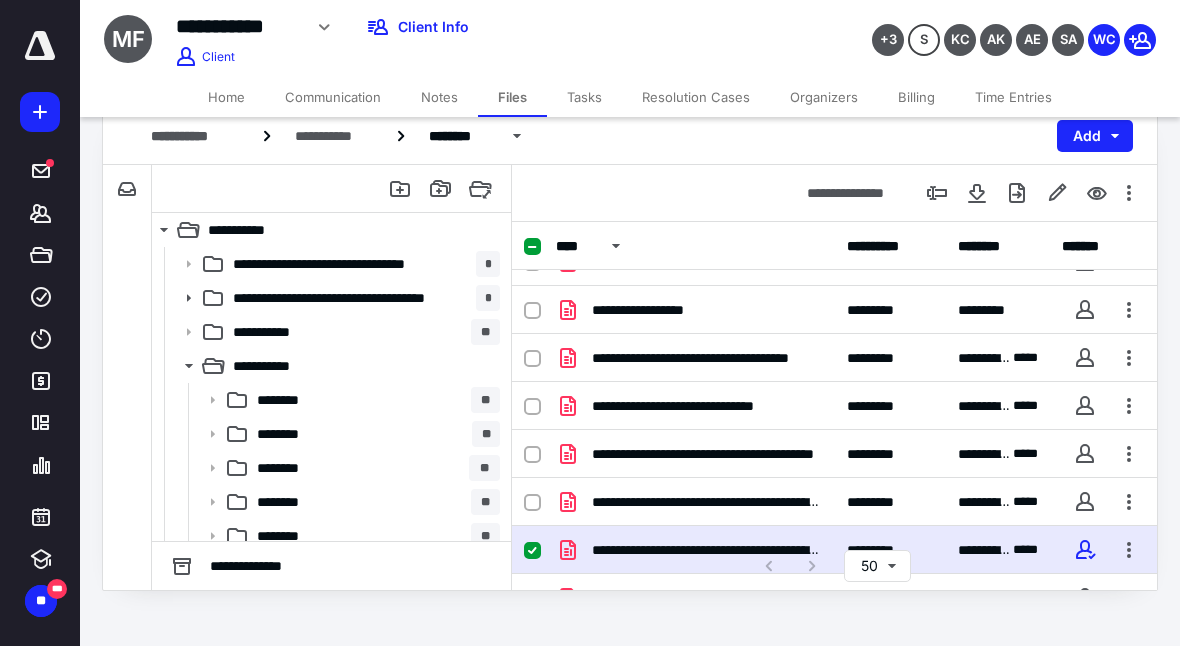 click on "**********" at bounding box center [707, 455] 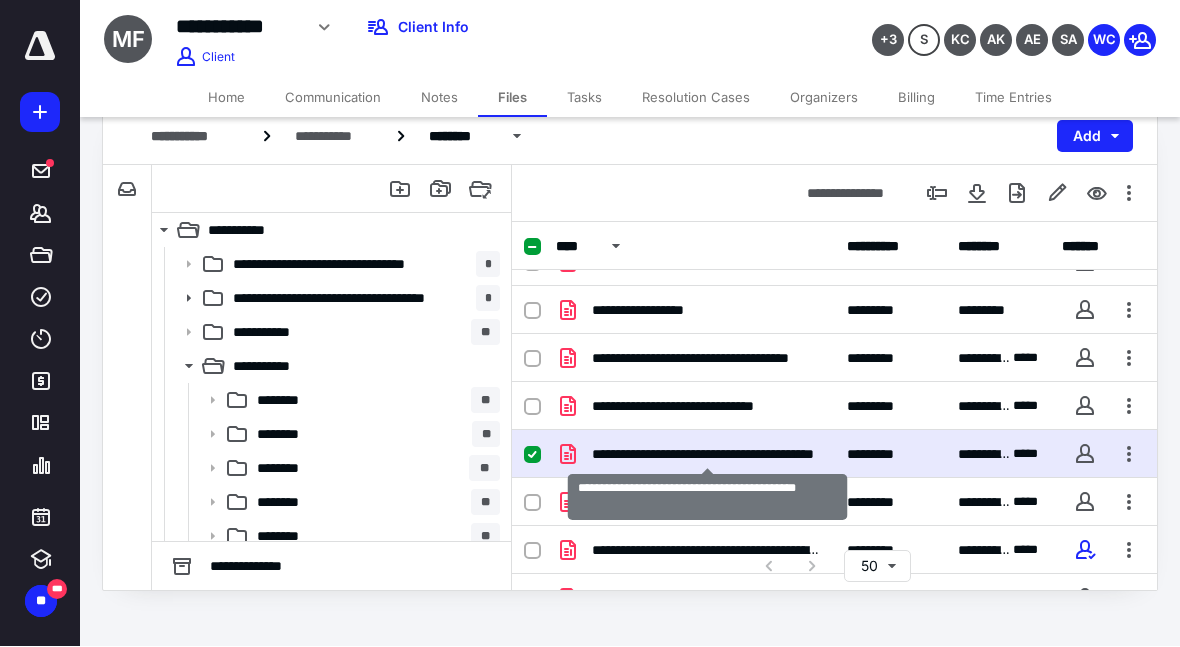 click on "**********" at bounding box center [707, 455] 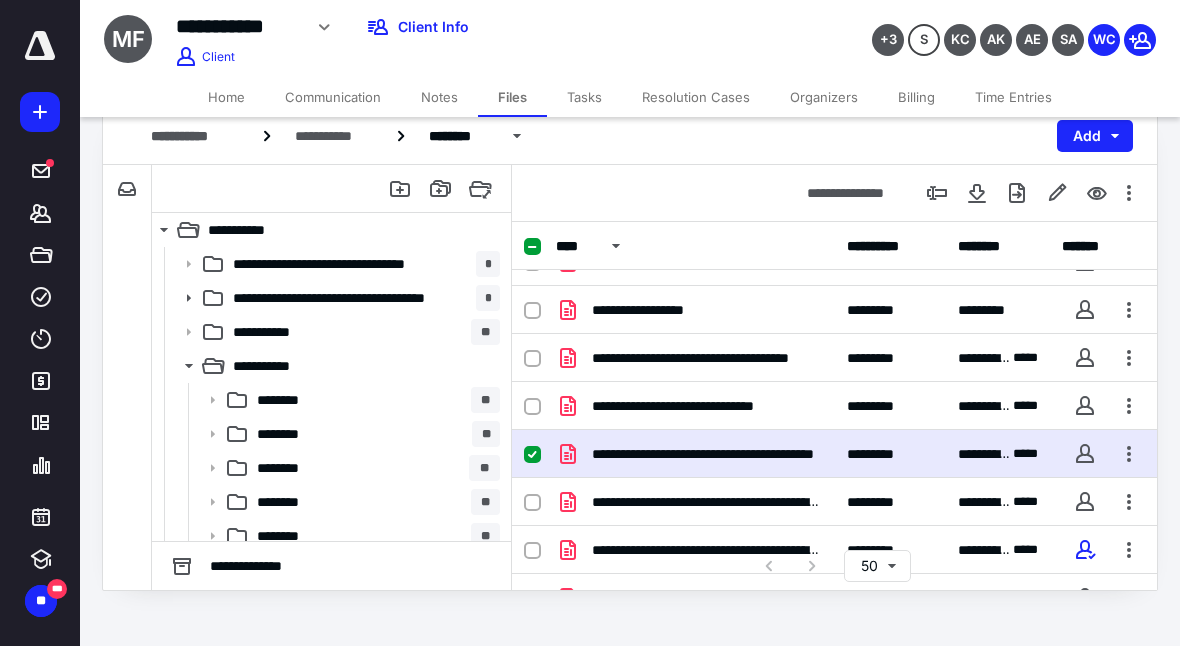 scroll, scrollTop: 33, scrollLeft: 0, axis: vertical 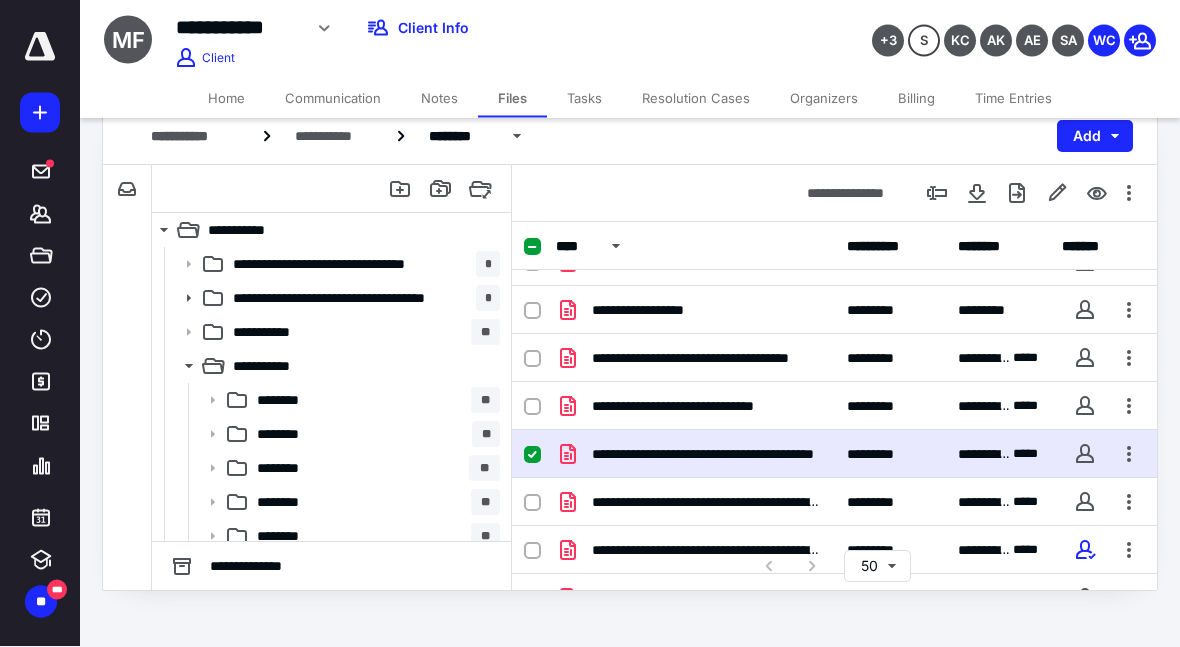 click 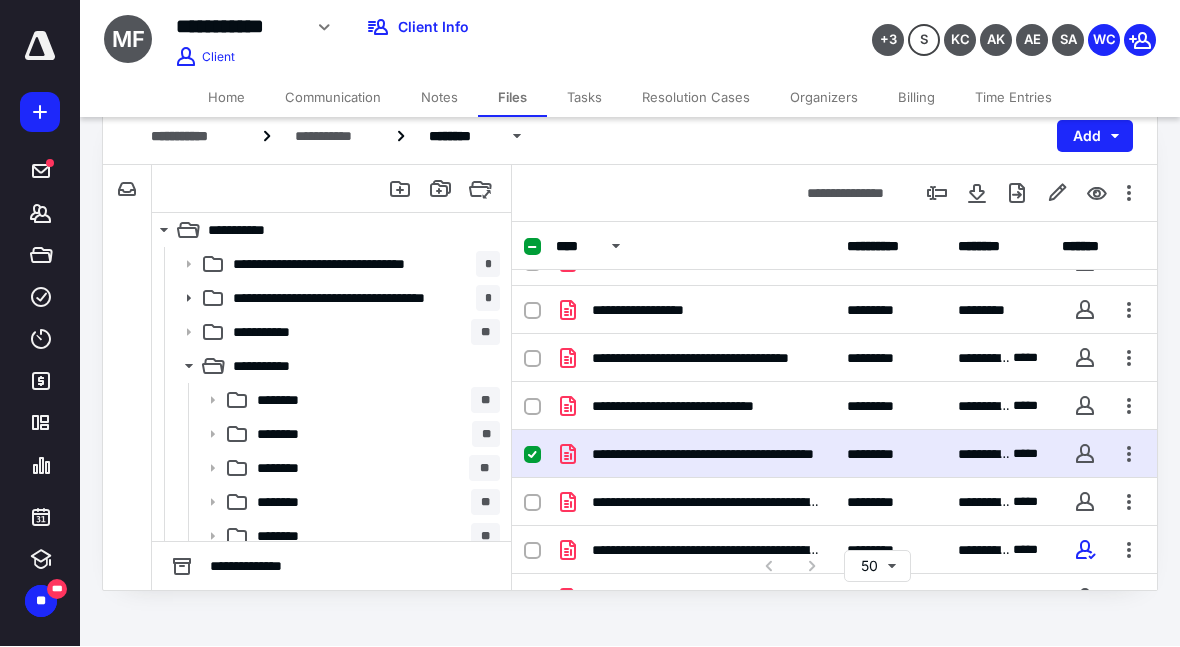 scroll, scrollTop: 33, scrollLeft: 0, axis: vertical 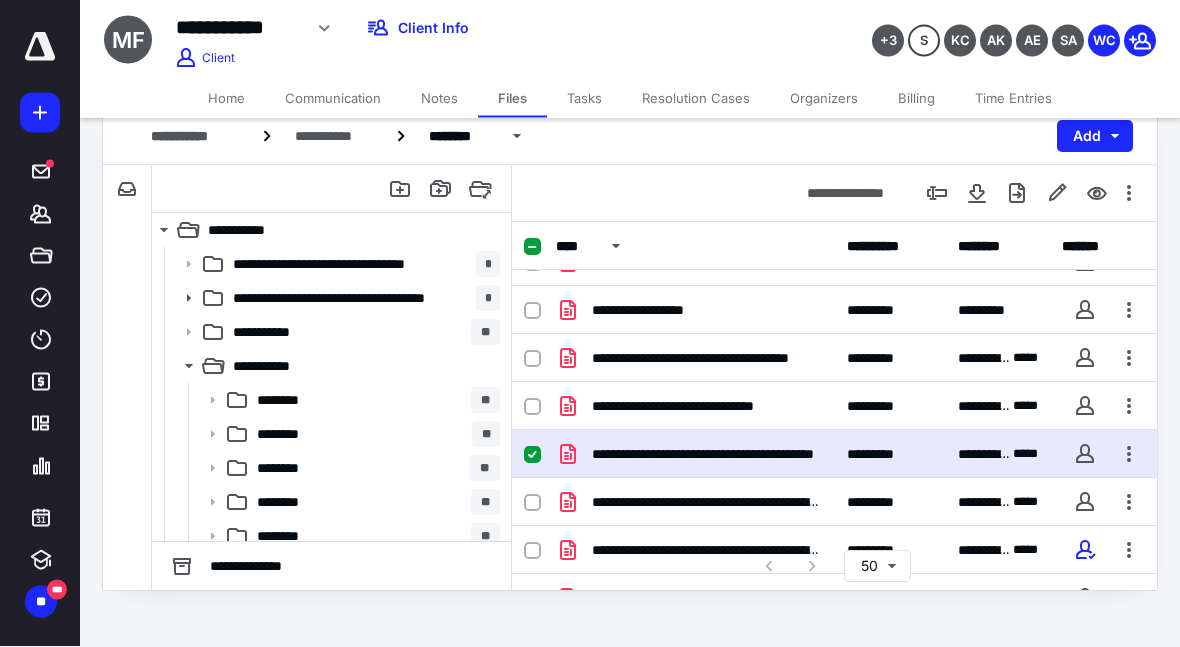 click at bounding box center [1129, 455] 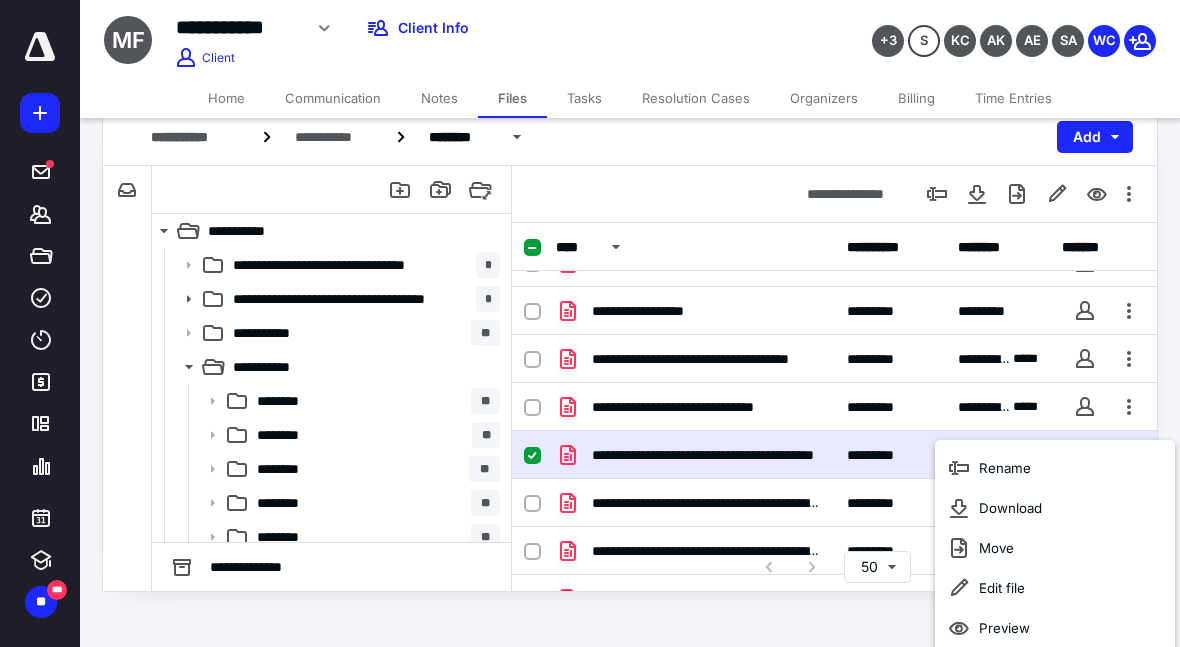 click on "Preview" at bounding box center (1055, 628) 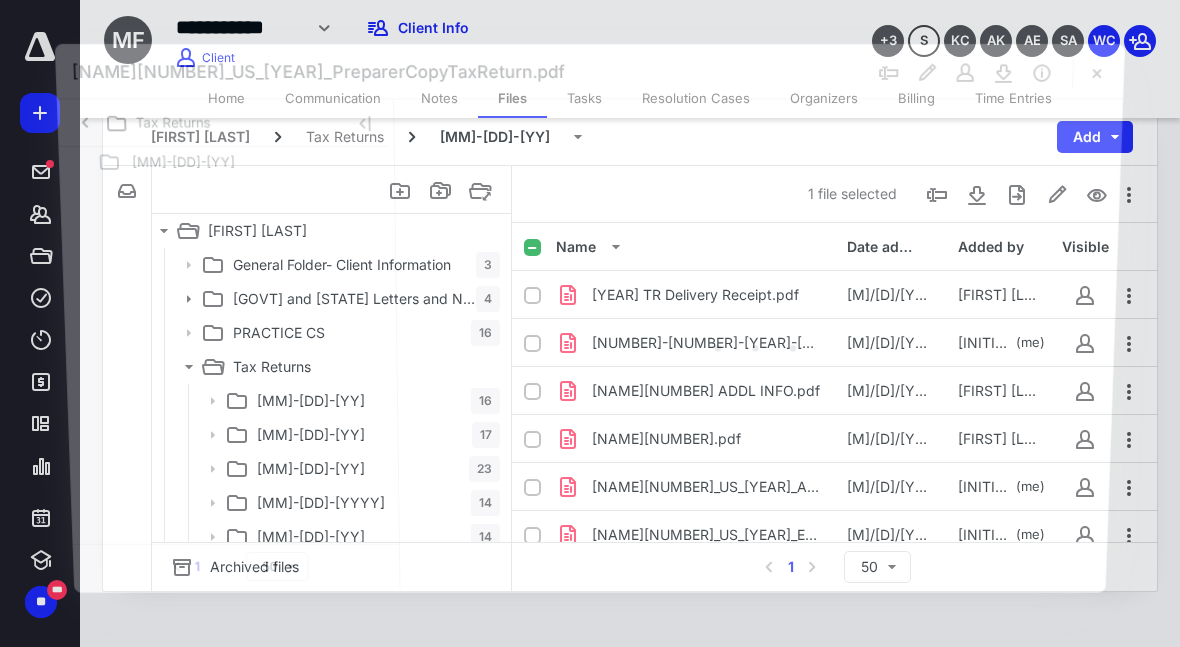 scroll, scrollTop: 128, scrollLeft: 0, axis: vertical 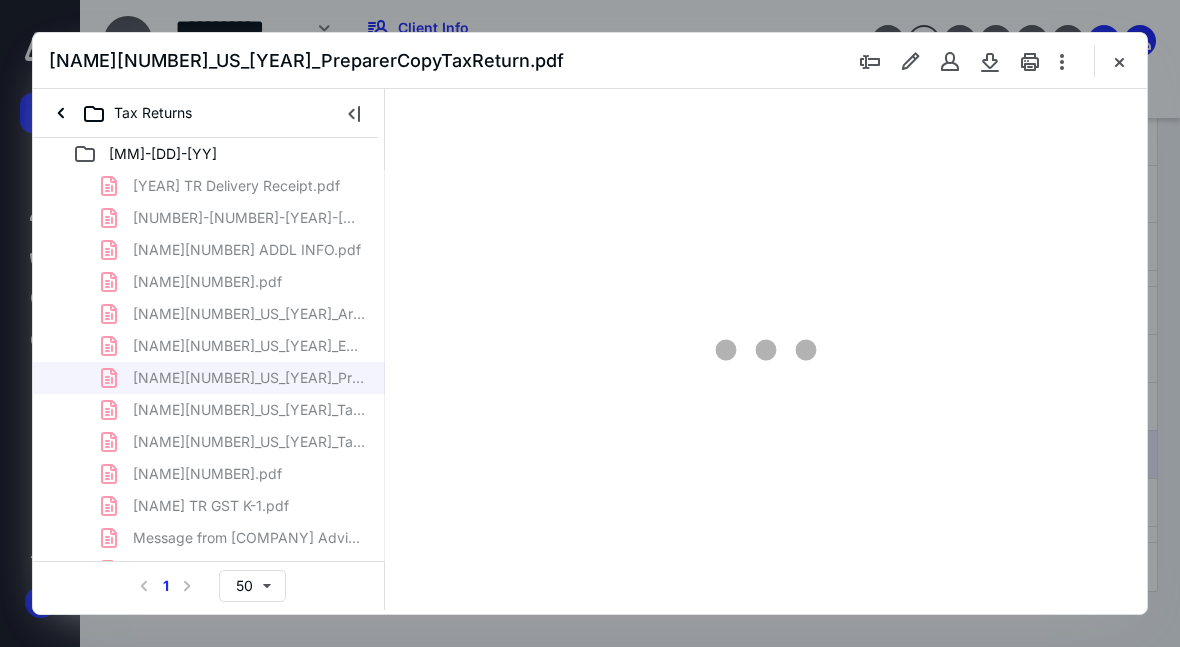 type on "123" 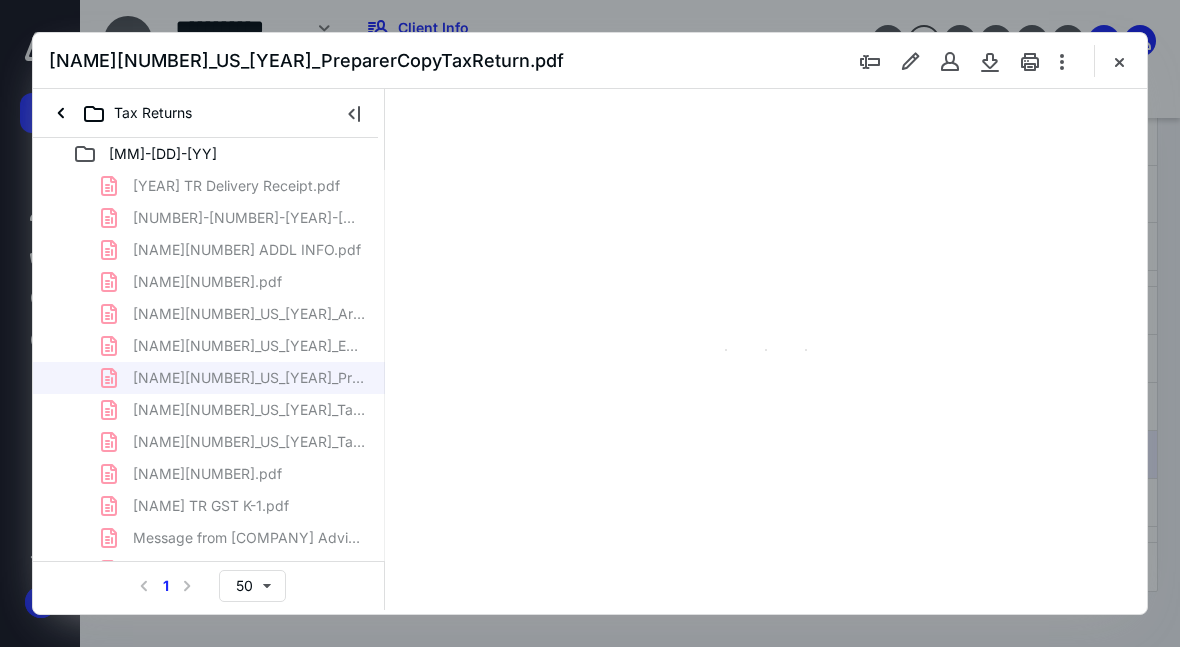 scroll, scrollTop: 5, scrollLeft: 115, axis: both 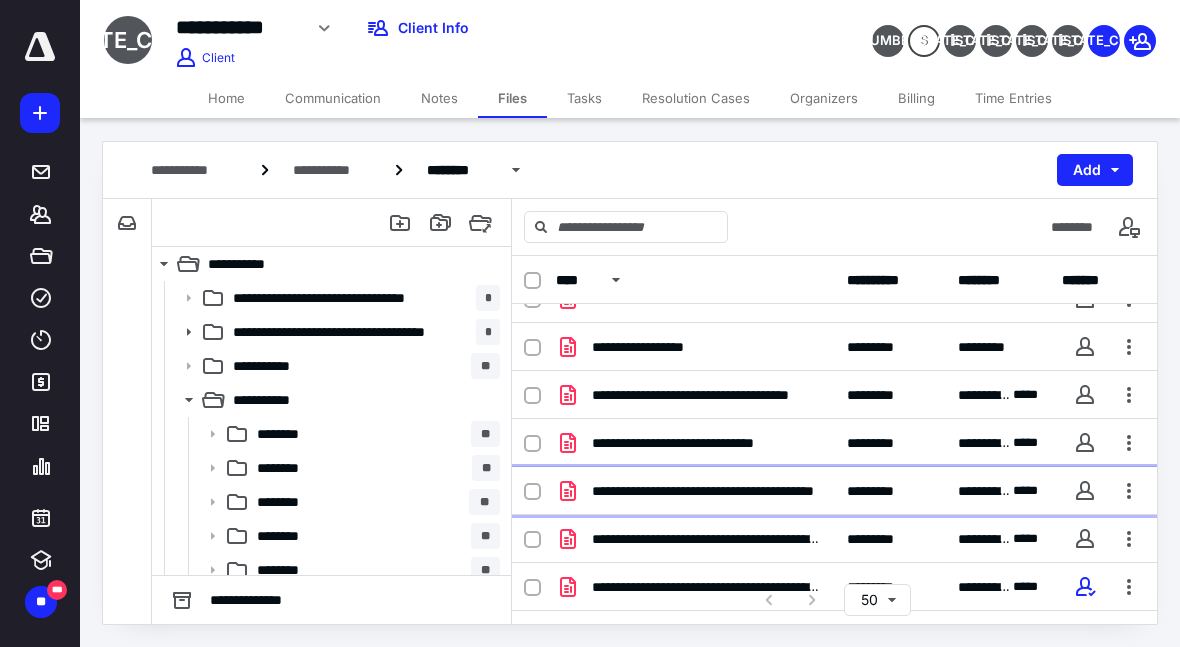 click at bounding box center (1129, 491) 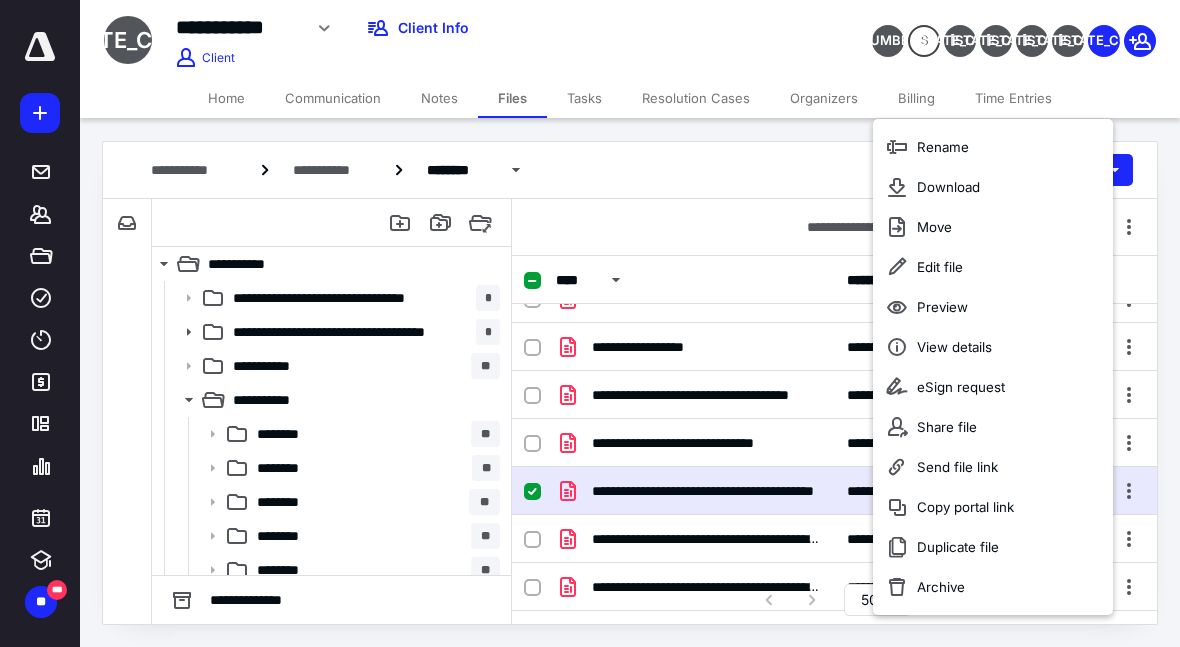 click on "Download" at bounding box center [948, 187] 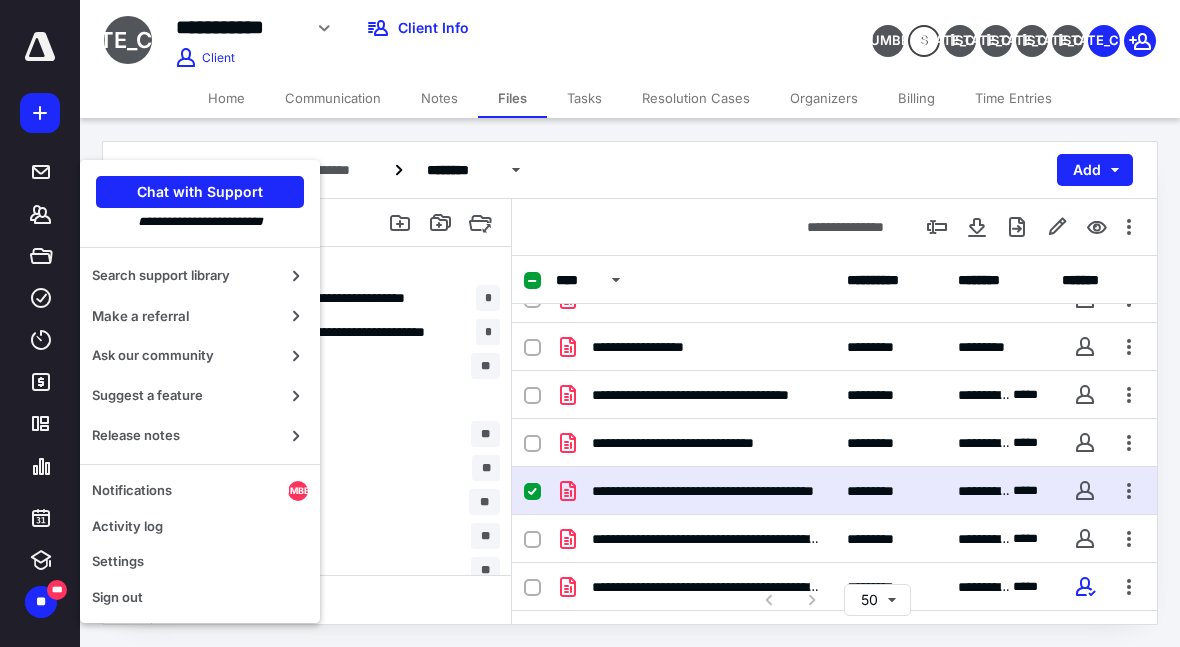 click on "Sign out" at bounding box center [200, 598] 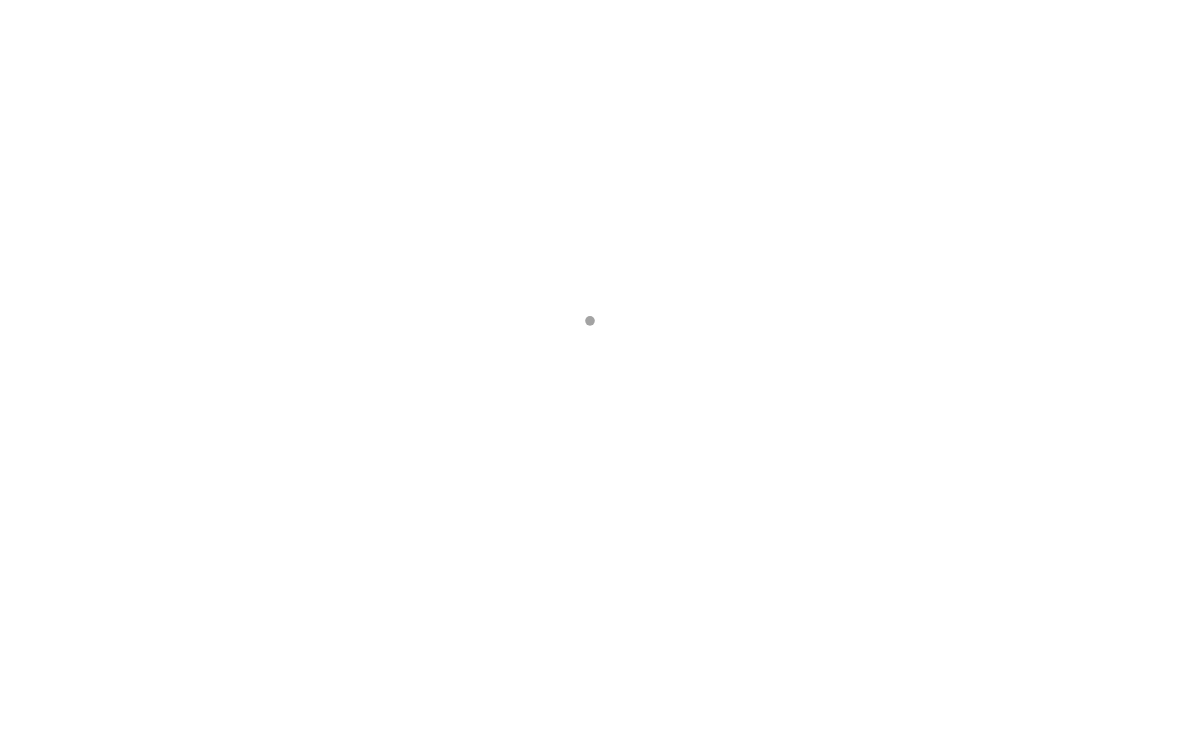 scroll, scrollTop: 0, scrollLeft: 0, axis: both 